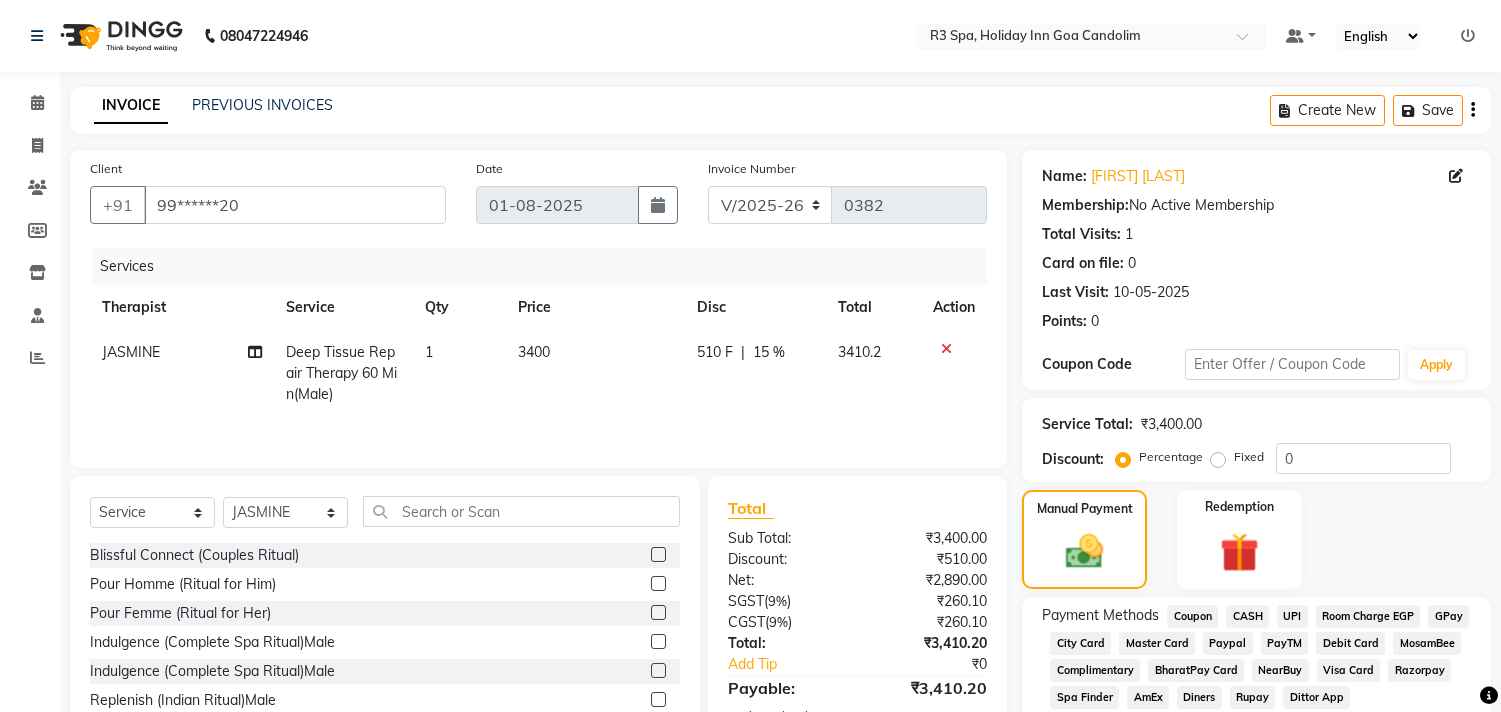 select on "7921" 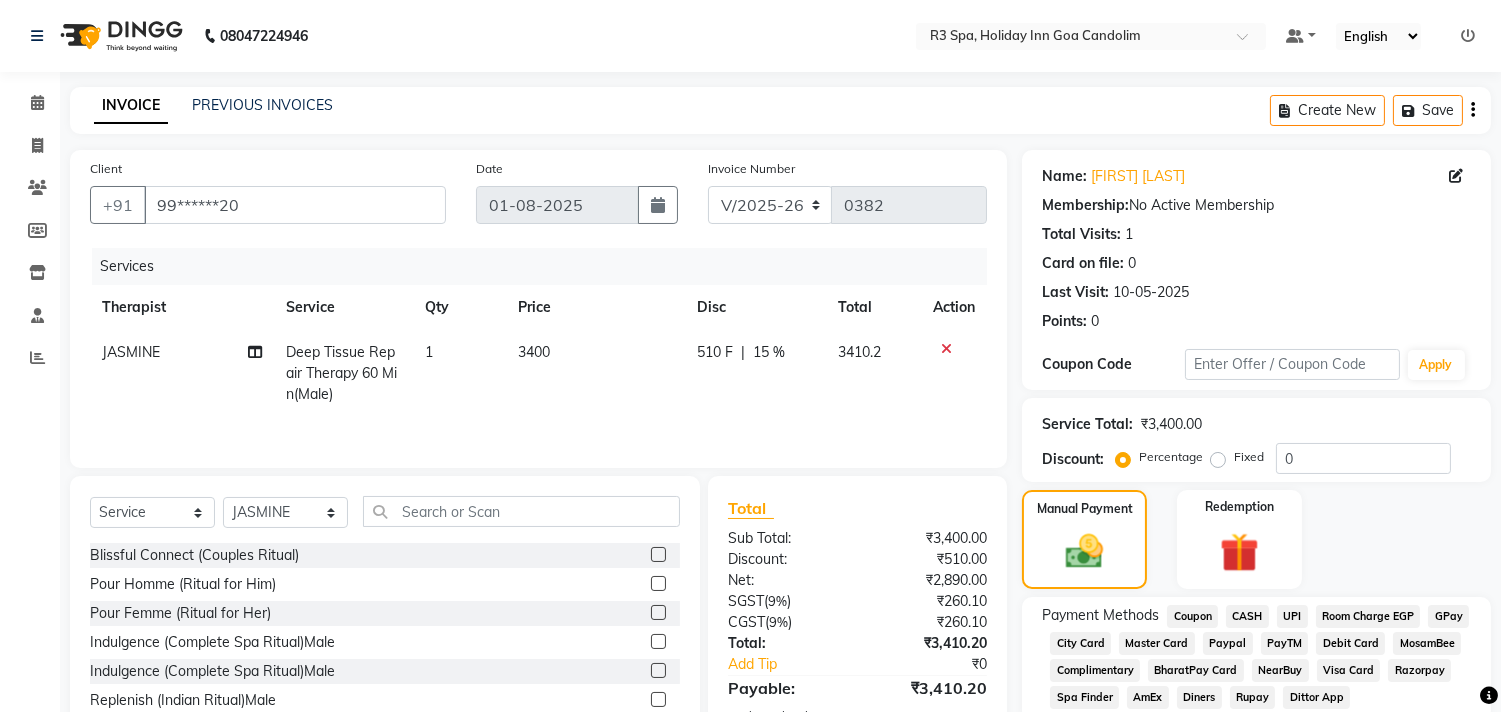 scroll, scrollTop: 0, scrollLeft: 0, axis: both 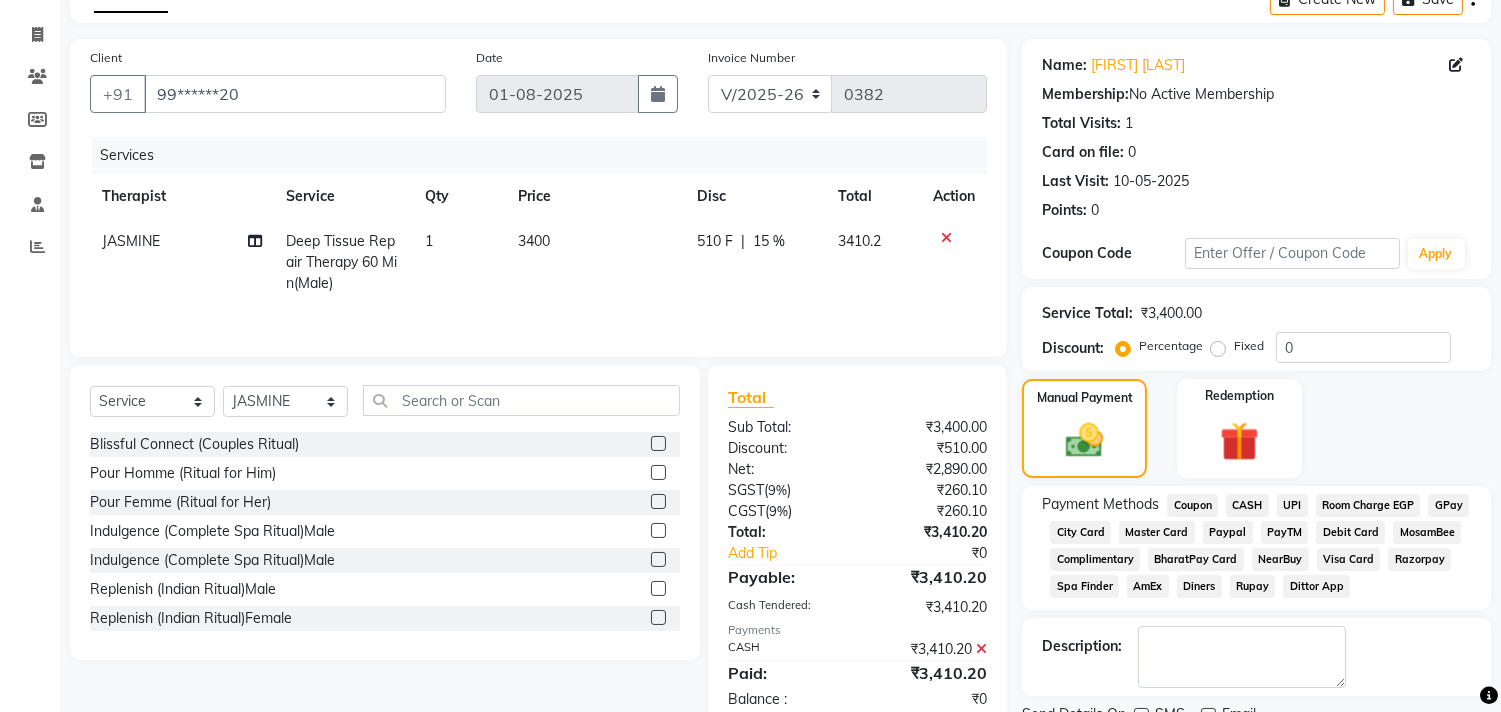 click on "3410.2" 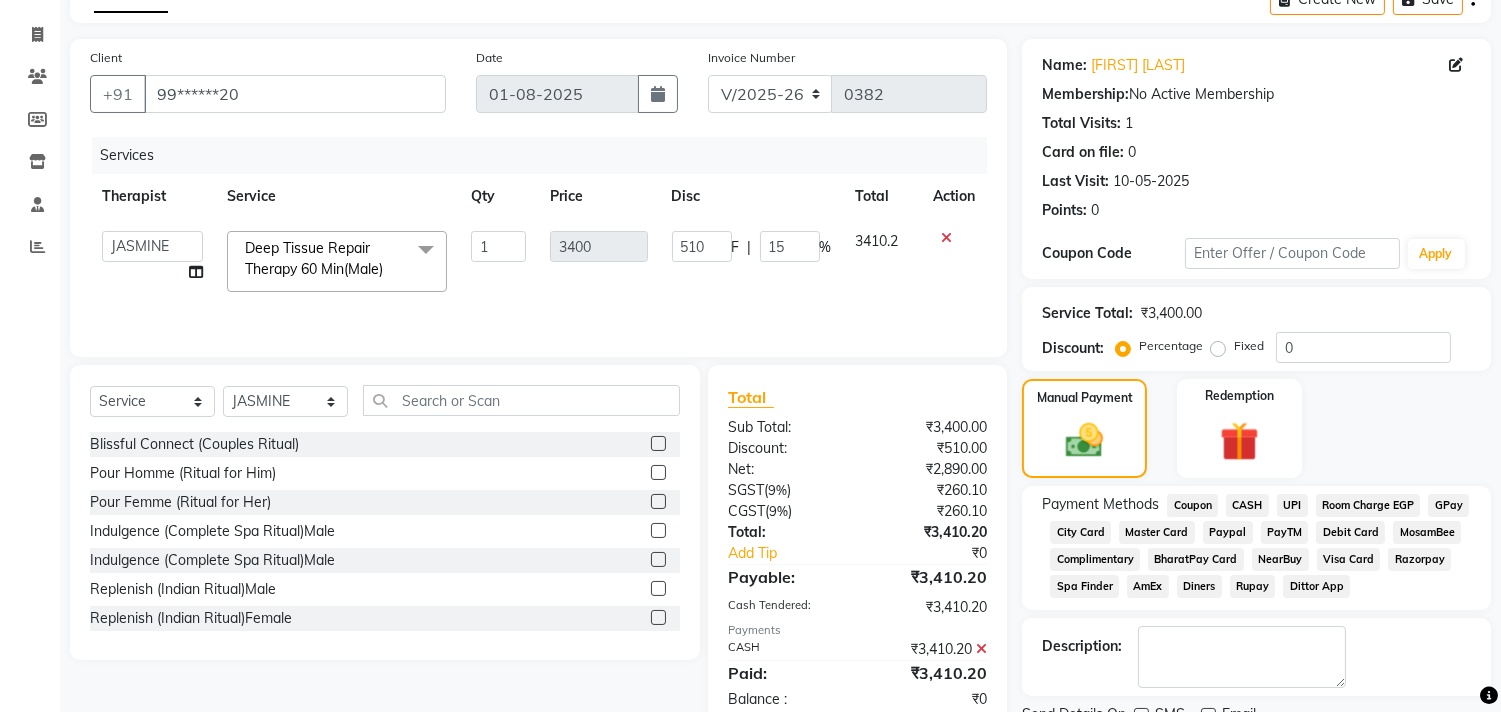 click on "CASH" 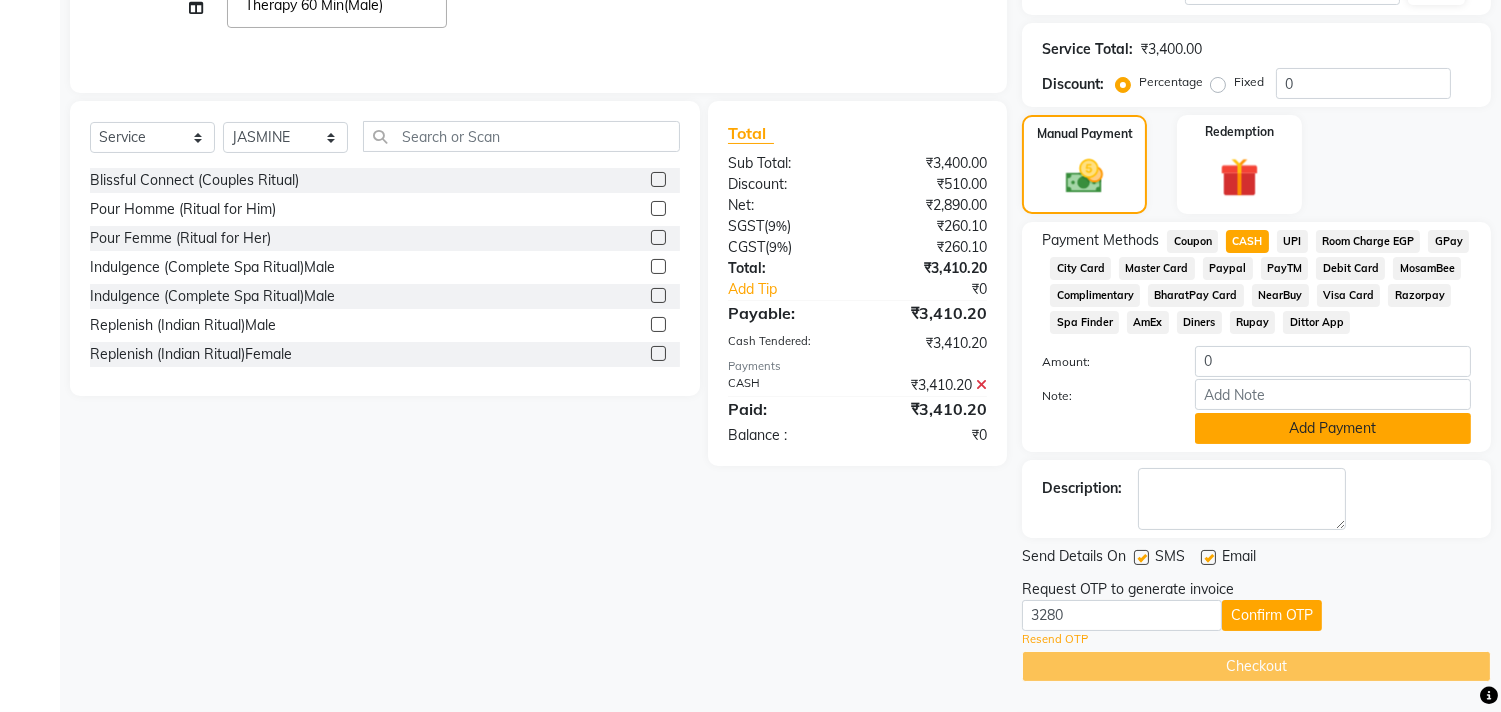 click on "Add Payment" 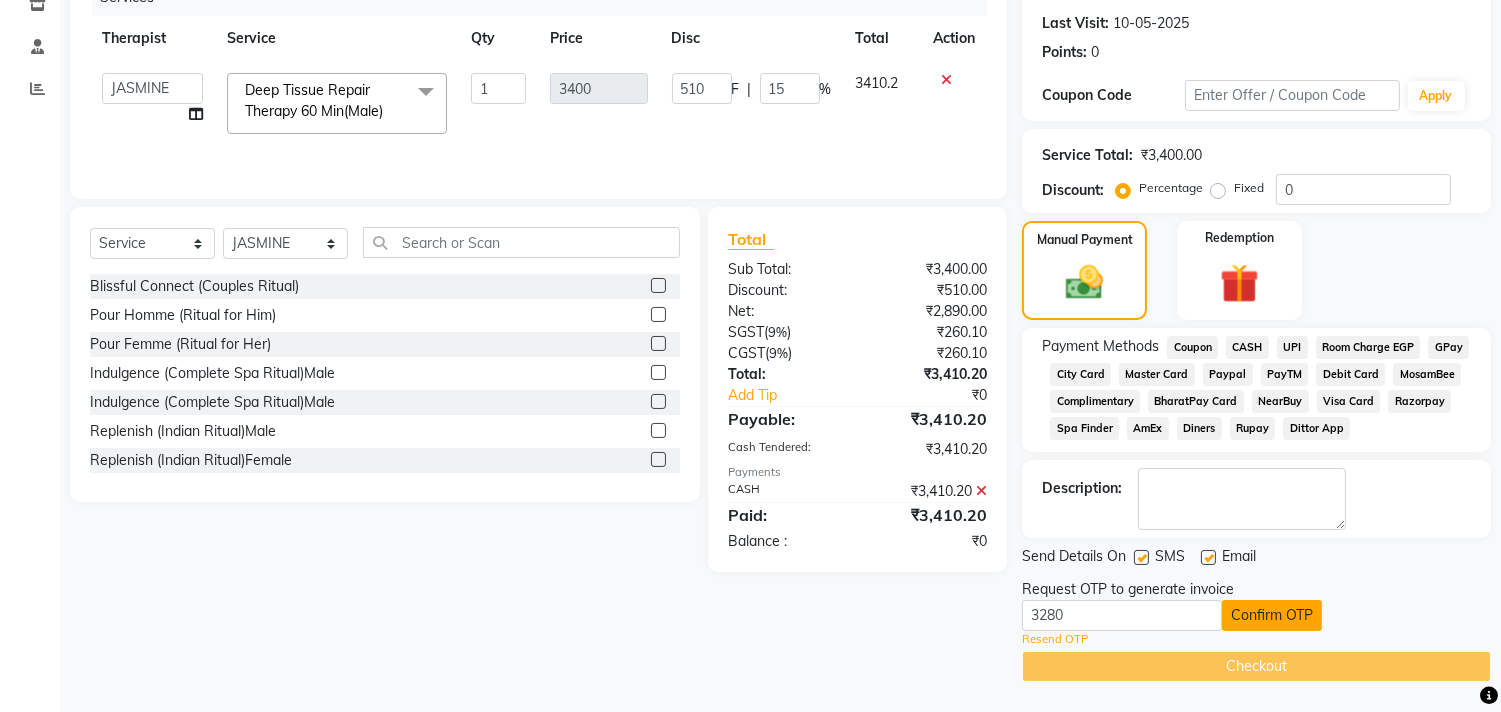 click on "Confirm OTP" 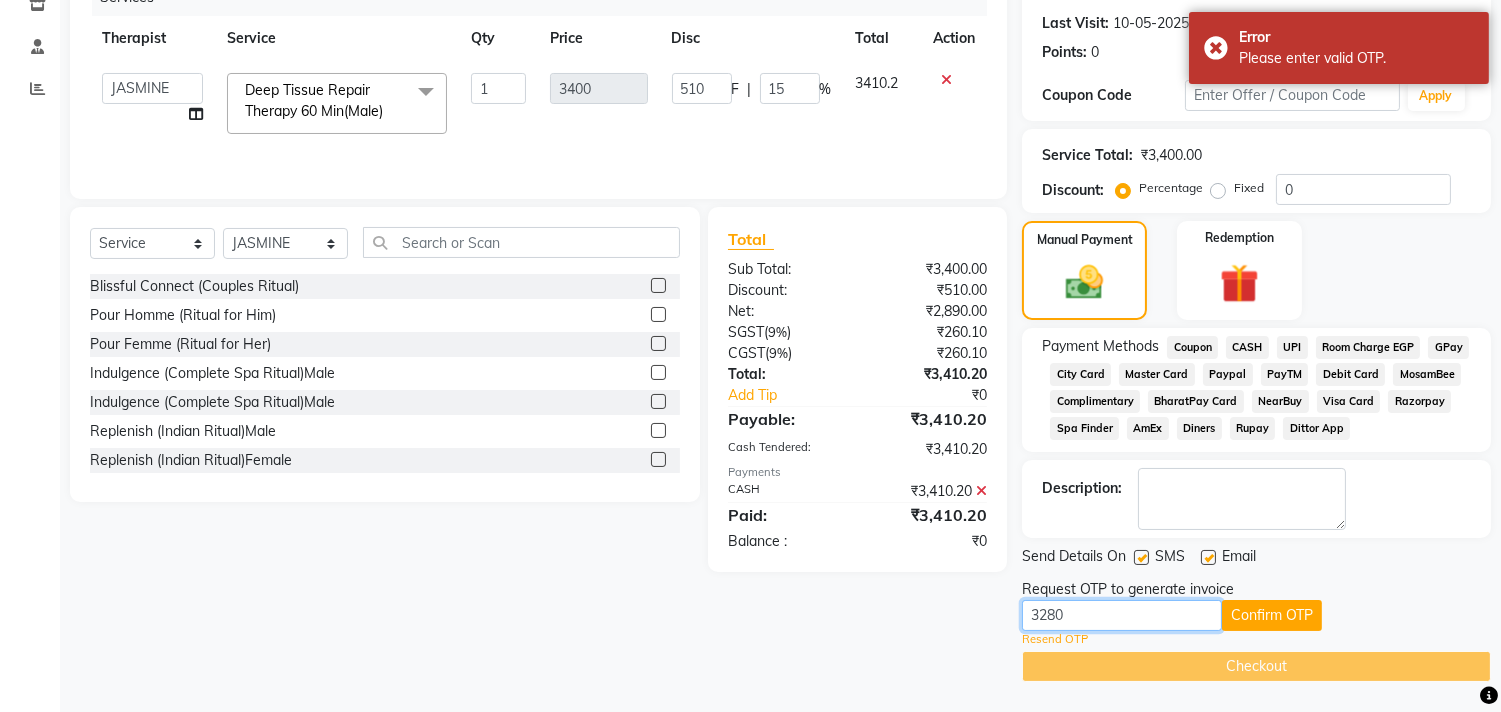 click on "3280" at bounding box center [1122, 615] 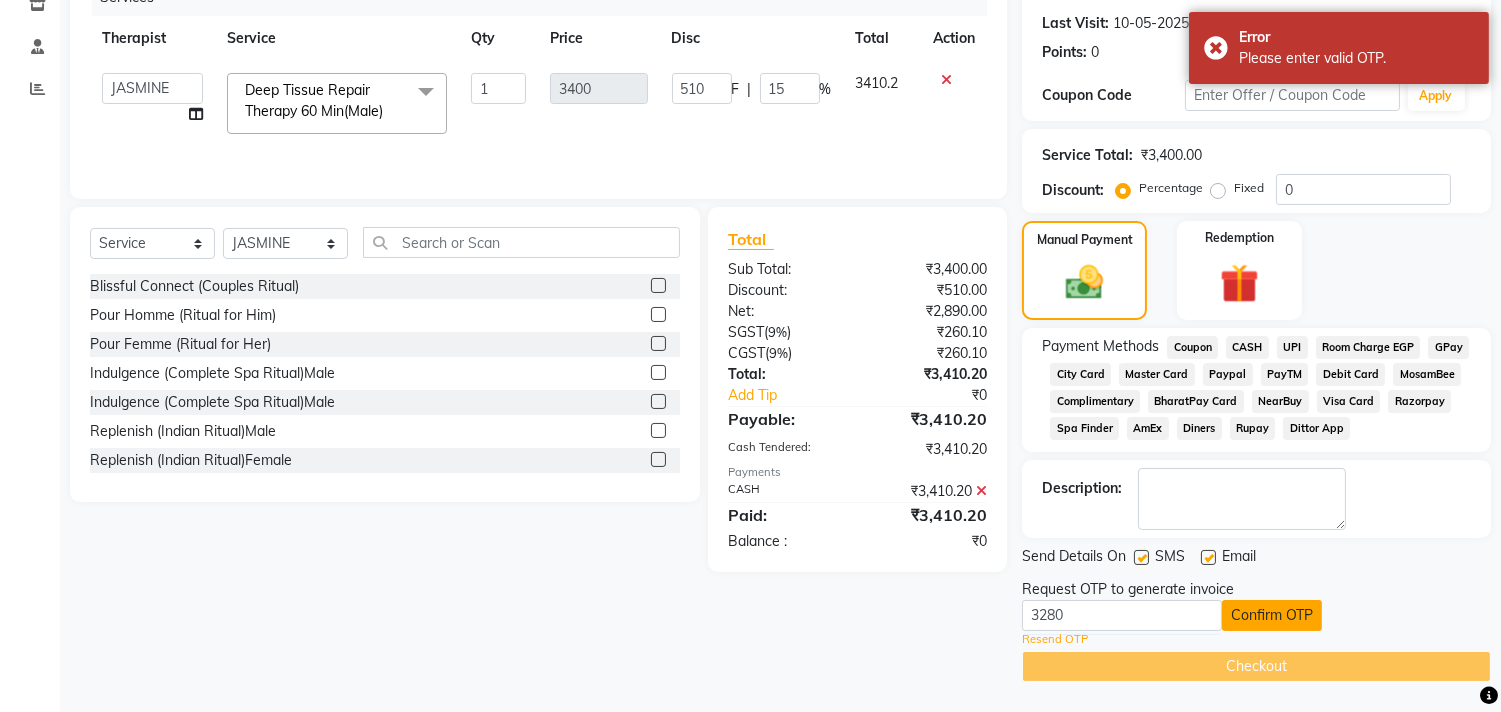 click on "Confirm OTP" 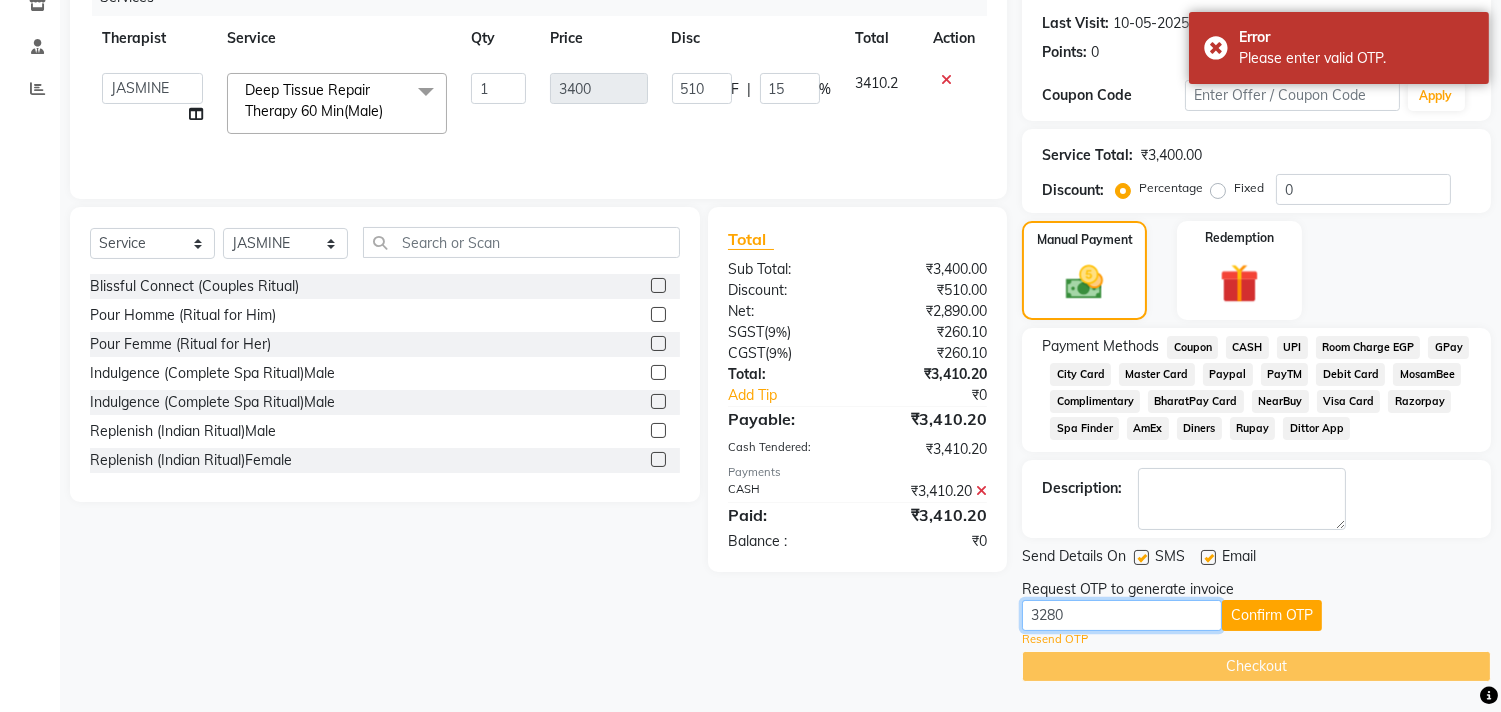 click on "3280" at bounding box center [1122, 615] 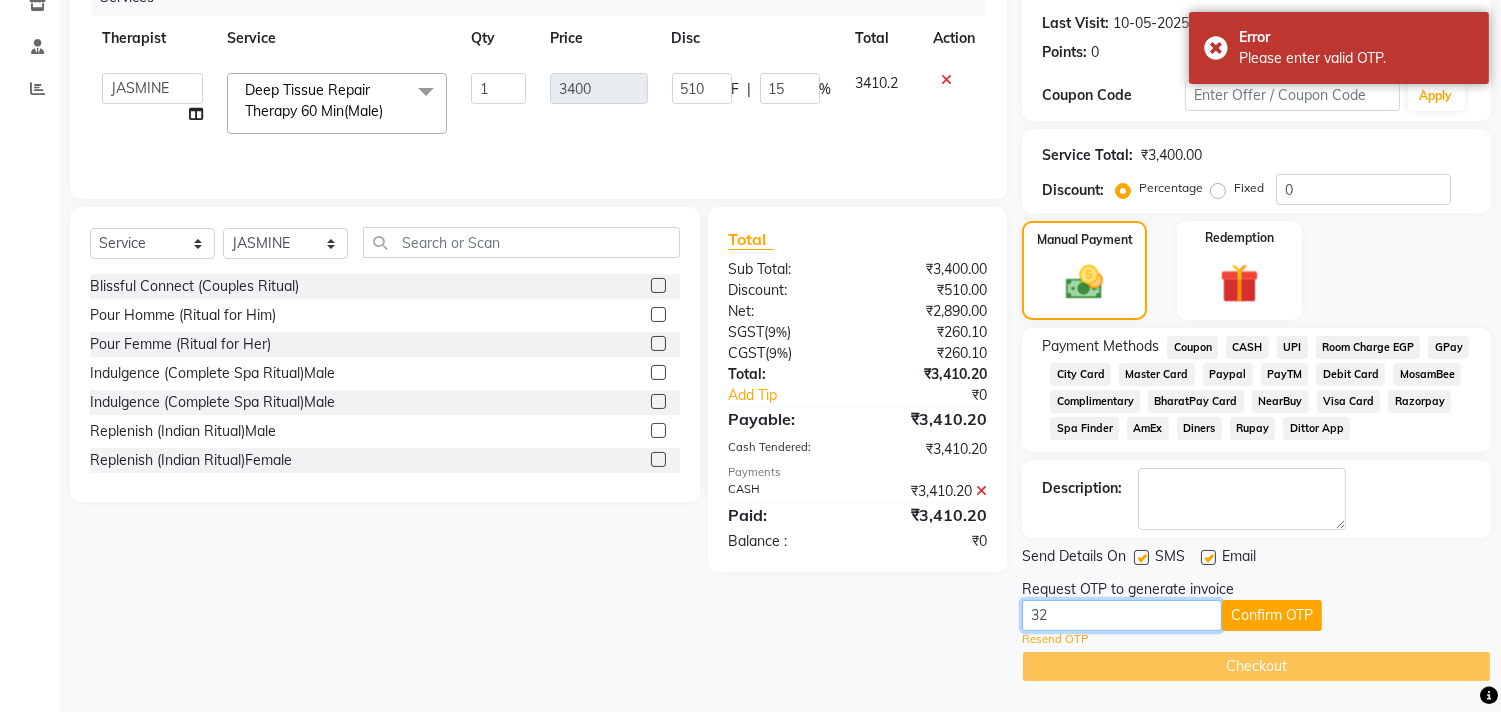type on "3" 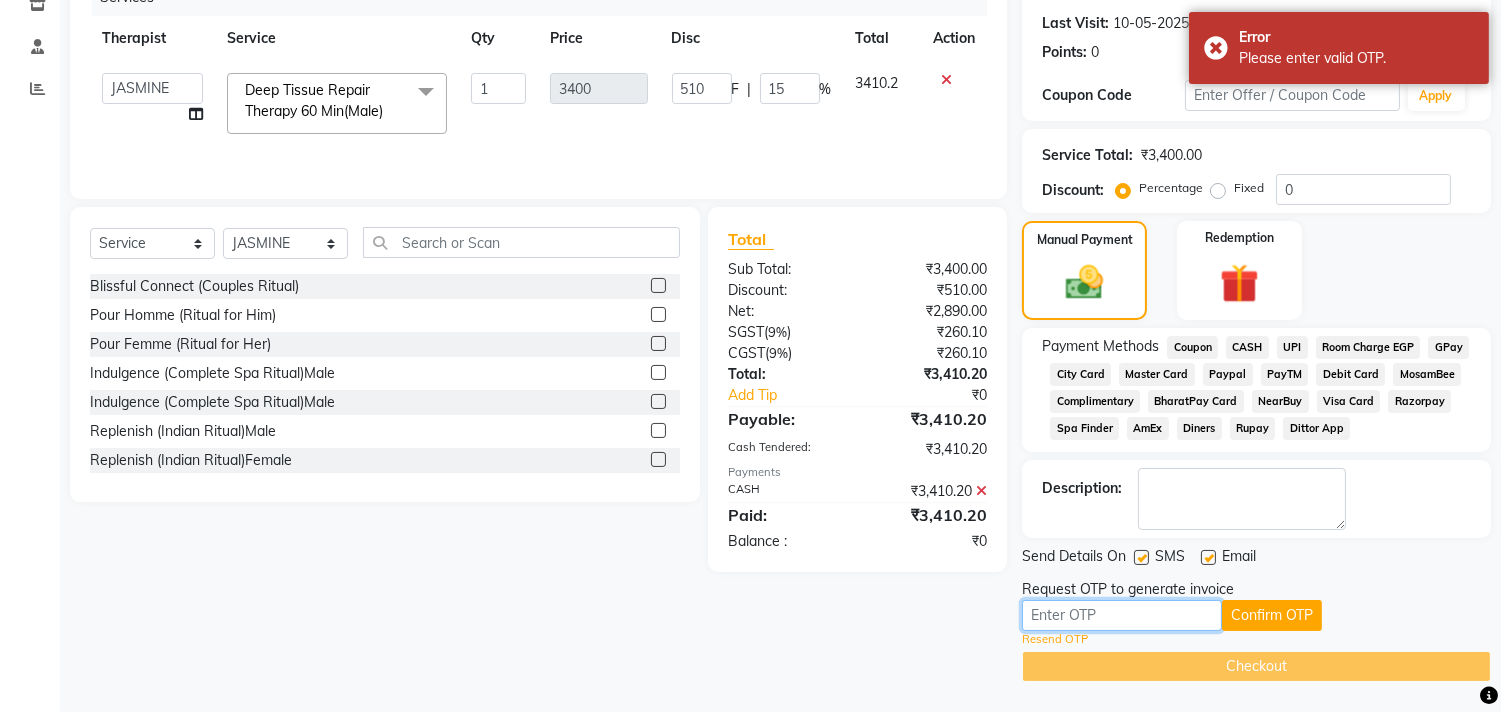 click at bounding box center [1122, 615] 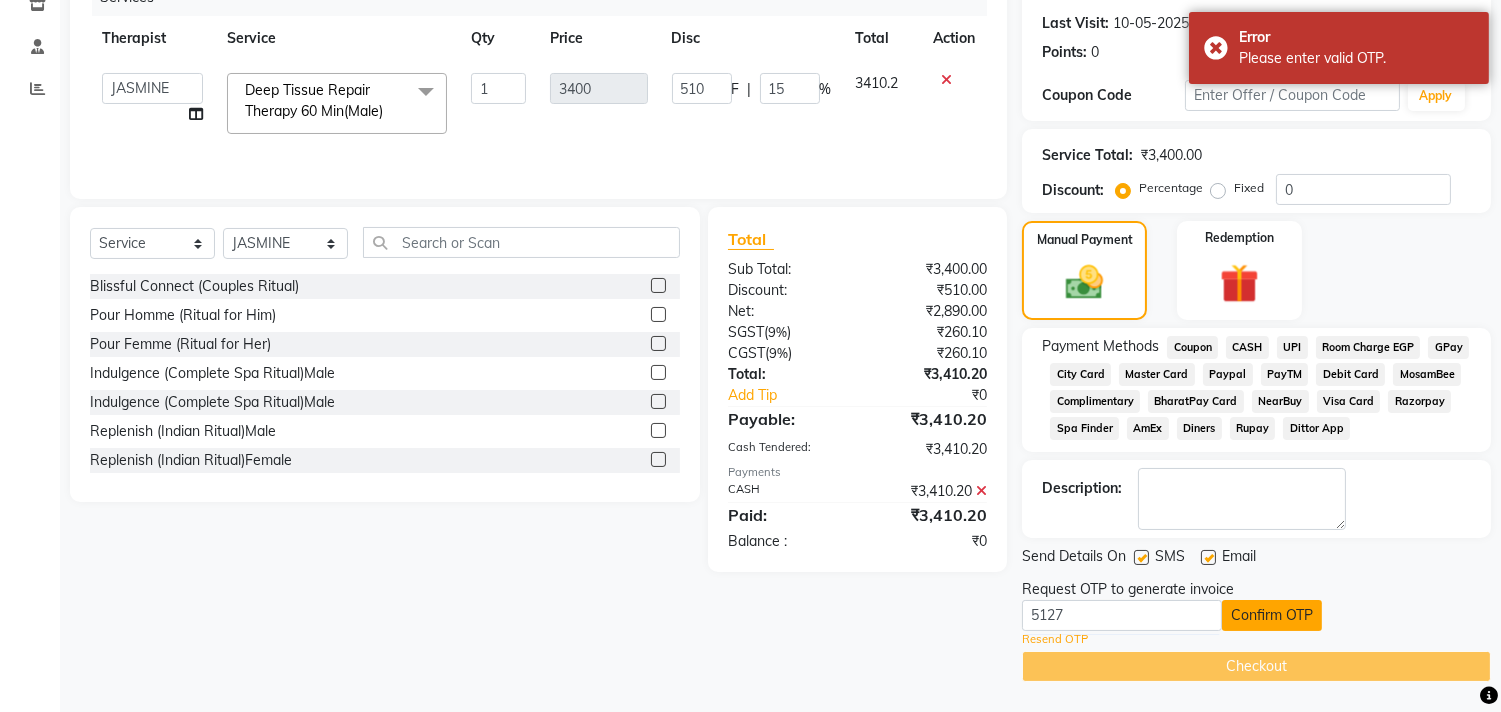click on "Confirm OTP" 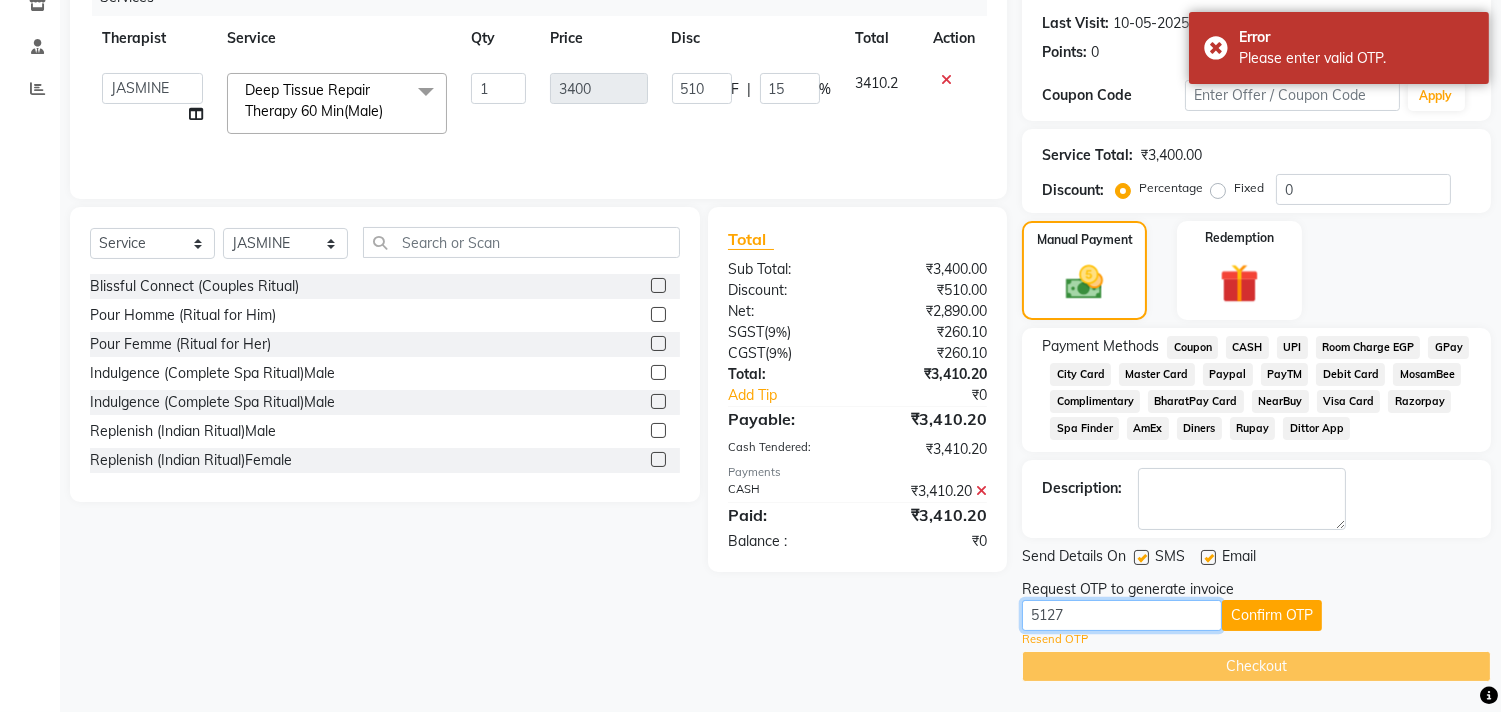 click on "5127" at bounding box center [1122, 615] 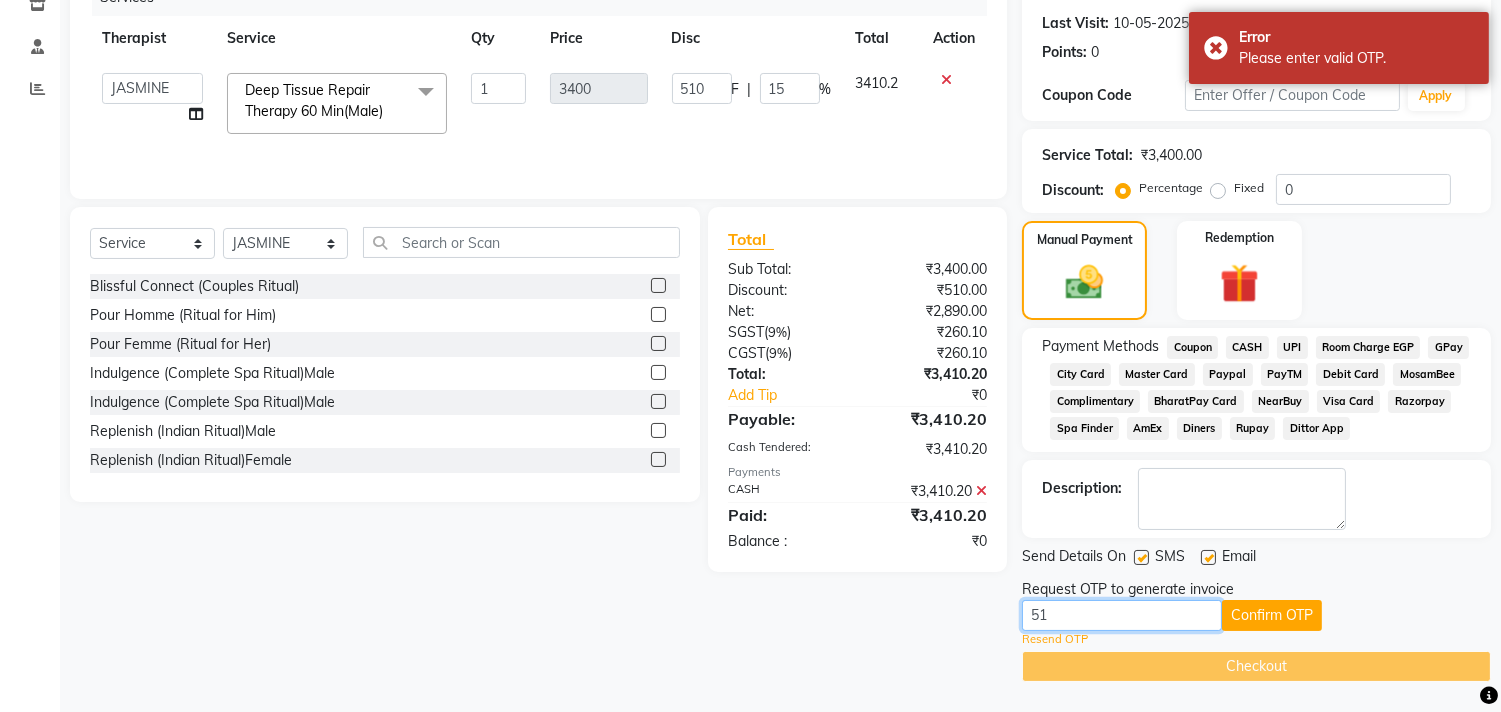 type on "5" 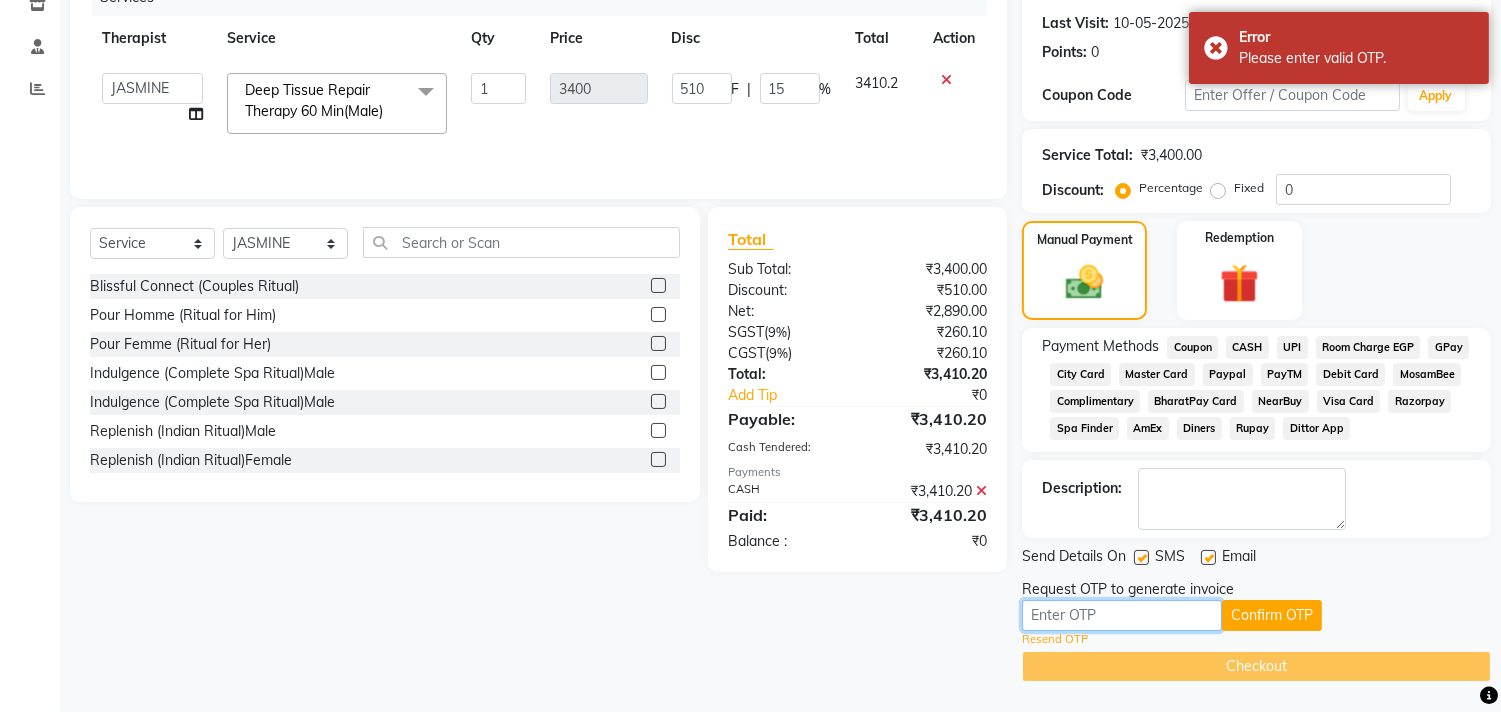 click at bounding box center [1122, 615] 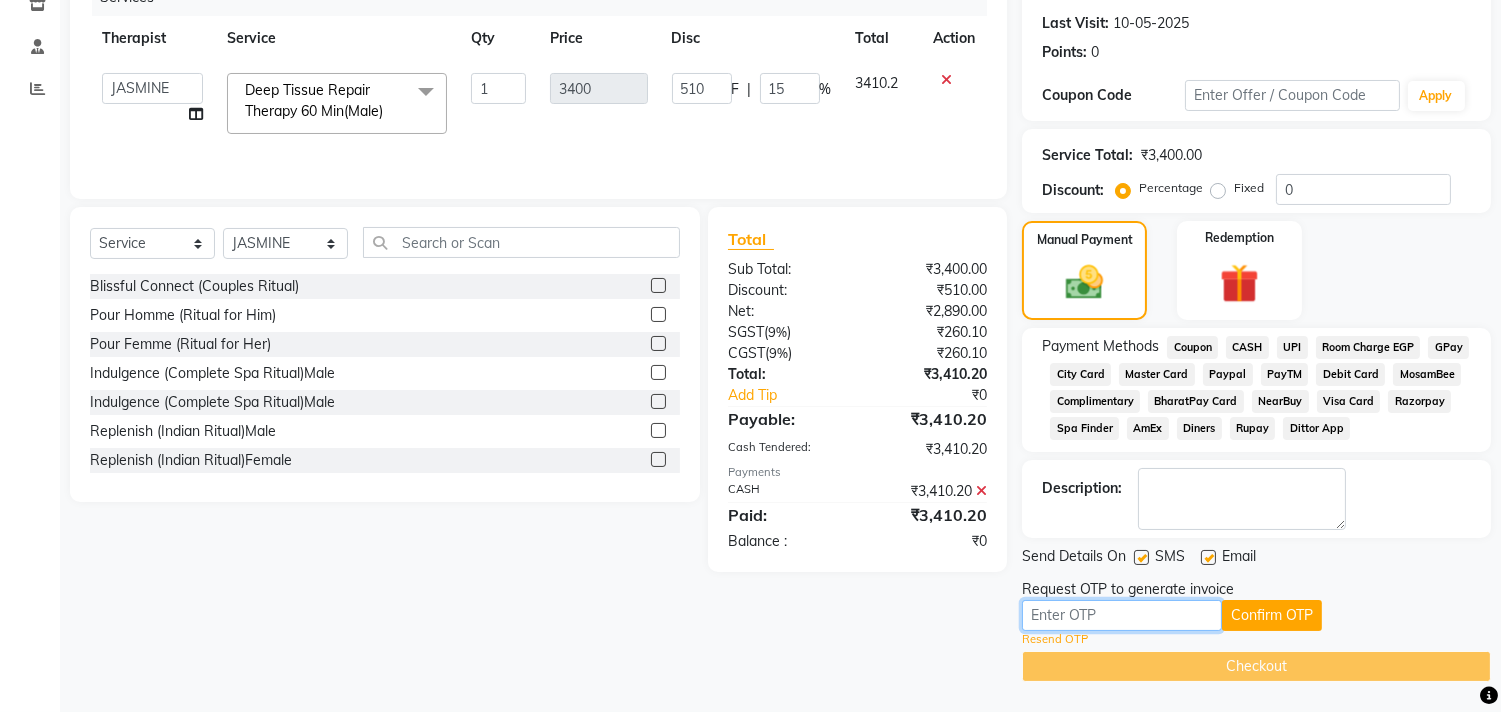 type on "8614" 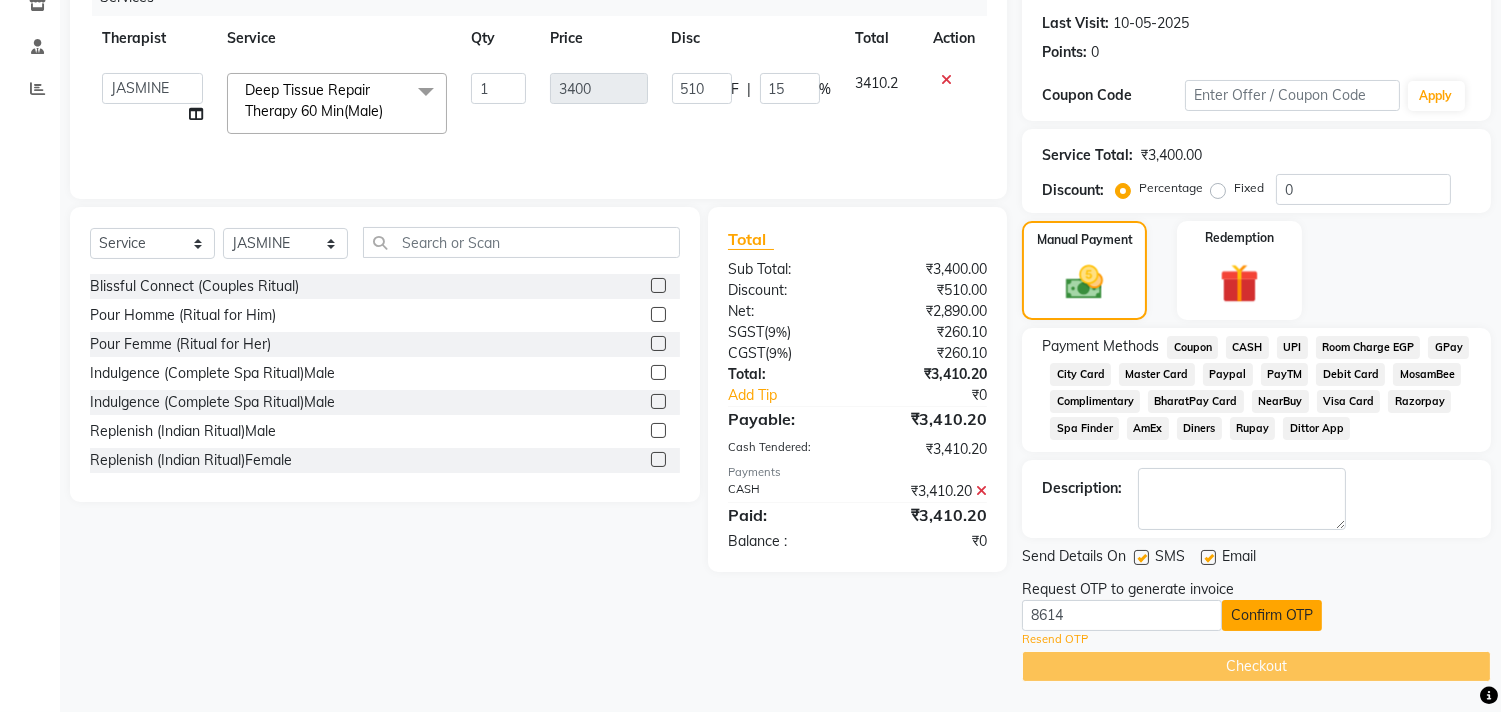 click on "Confirm OTP" 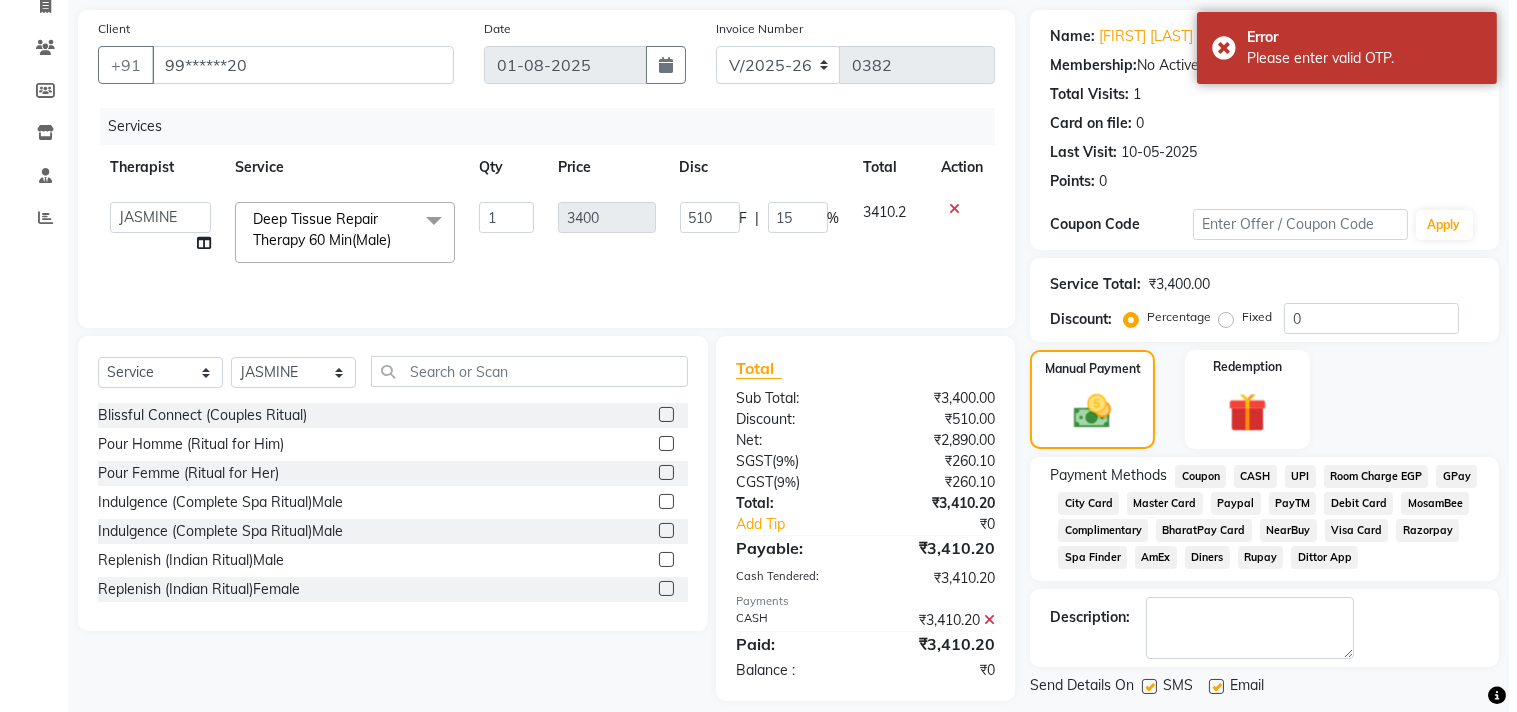 scroll, scrollTop: 0, scrollLeft: 0, axis: both 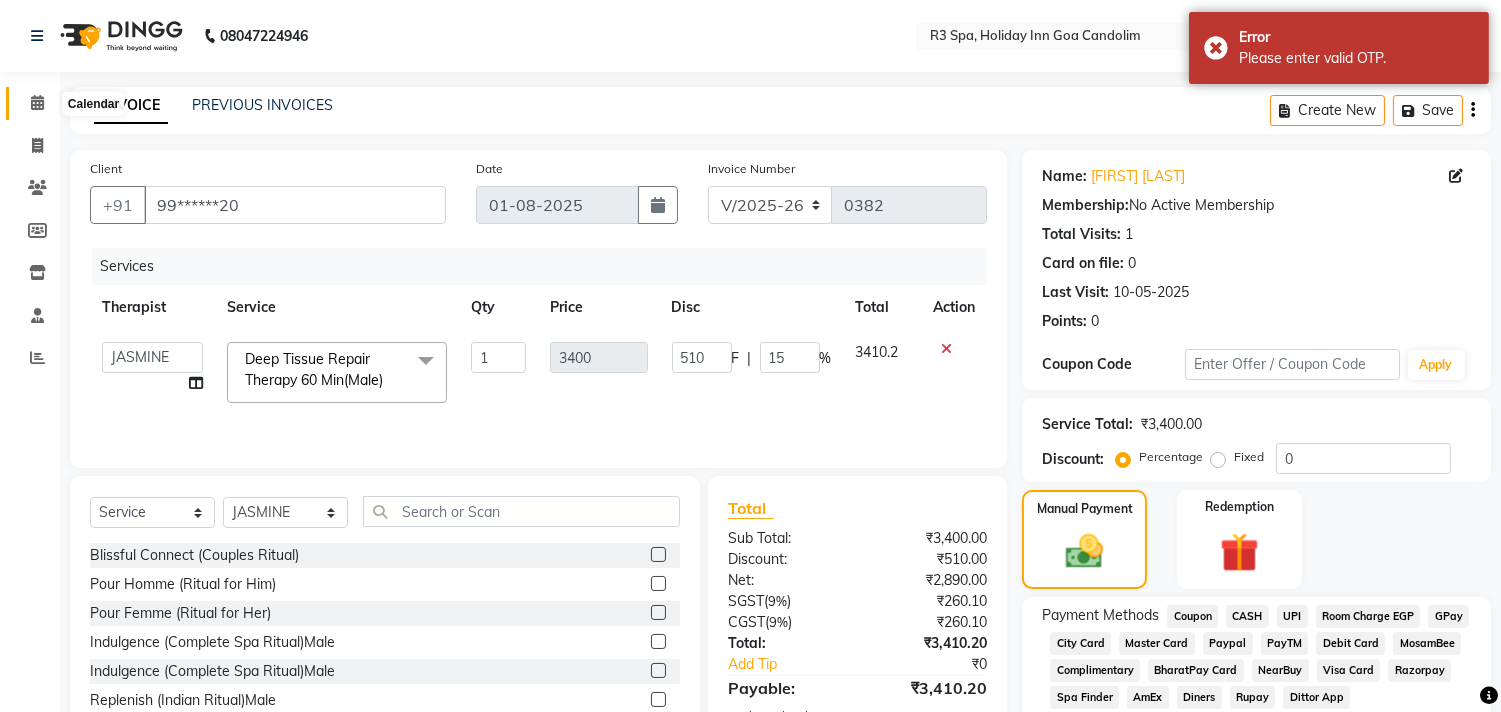 click 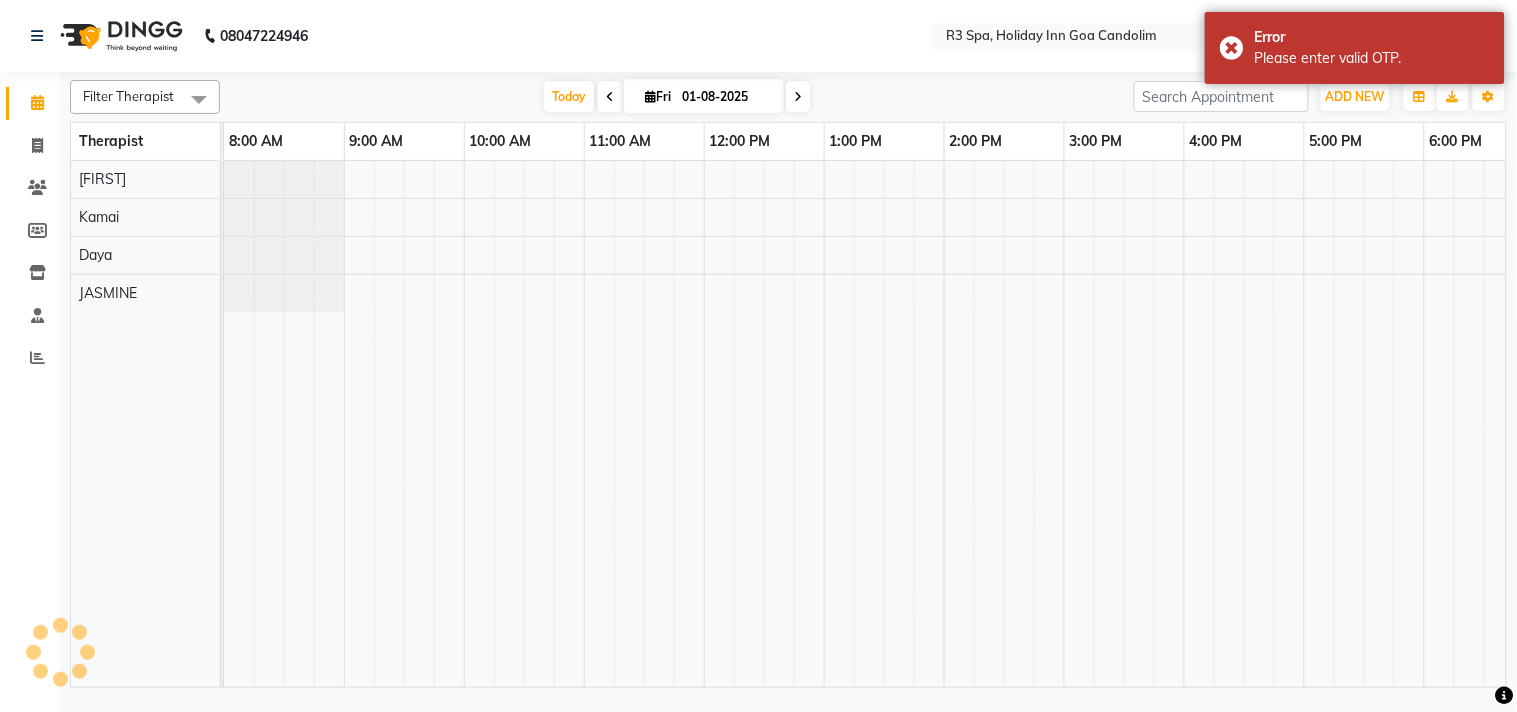scroll, scrollTop: 0, scrollLeft: 0, axis: both 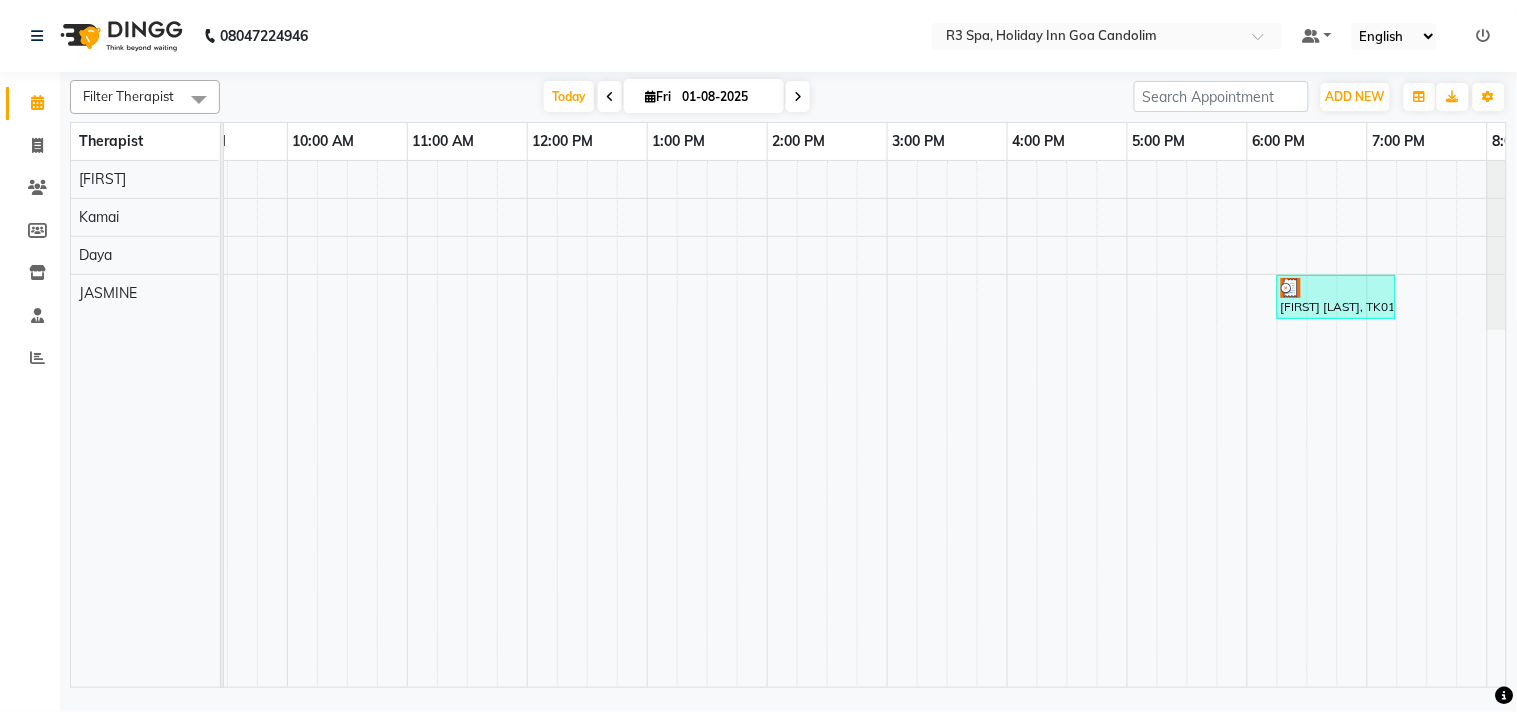 click at bounding box center (1336, 288) 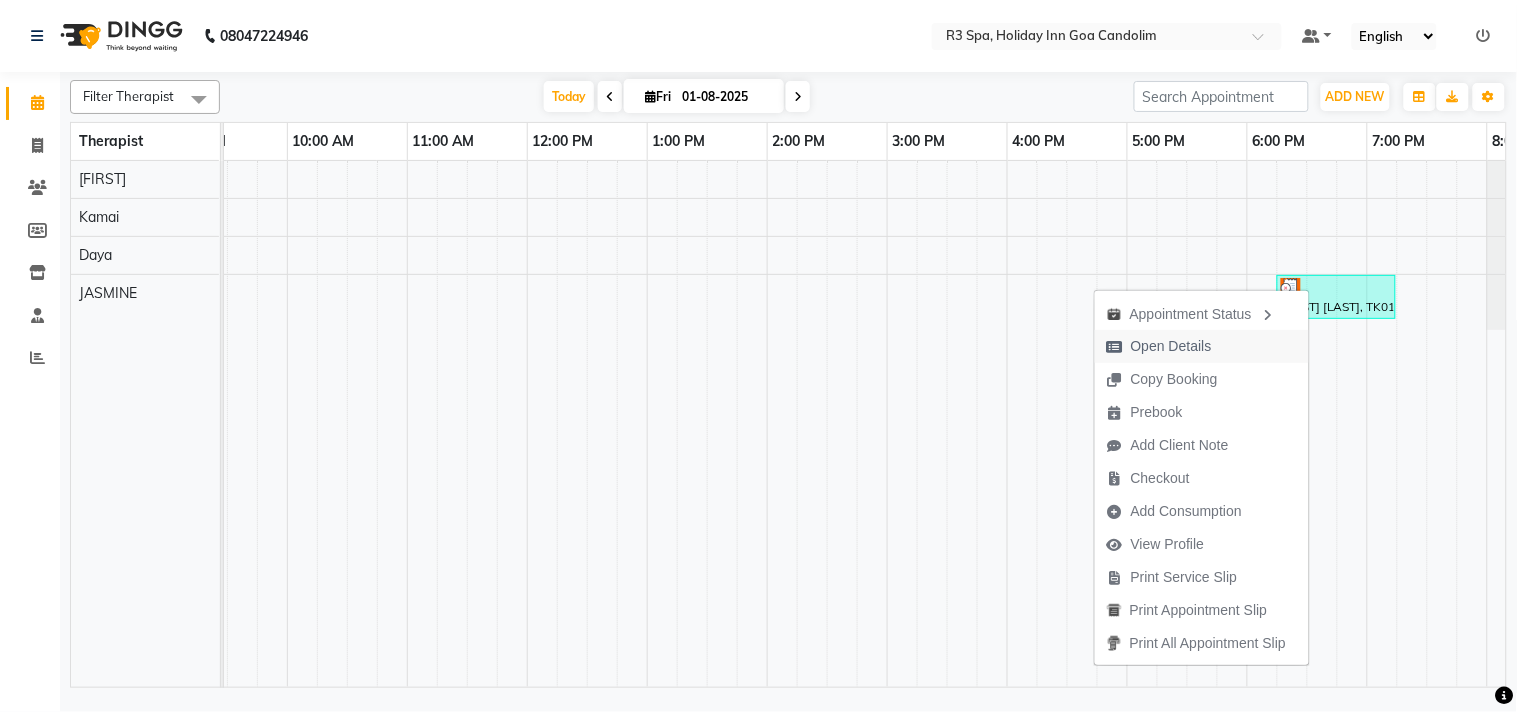 click on "Open Details" at bounding box center (1171, 346) 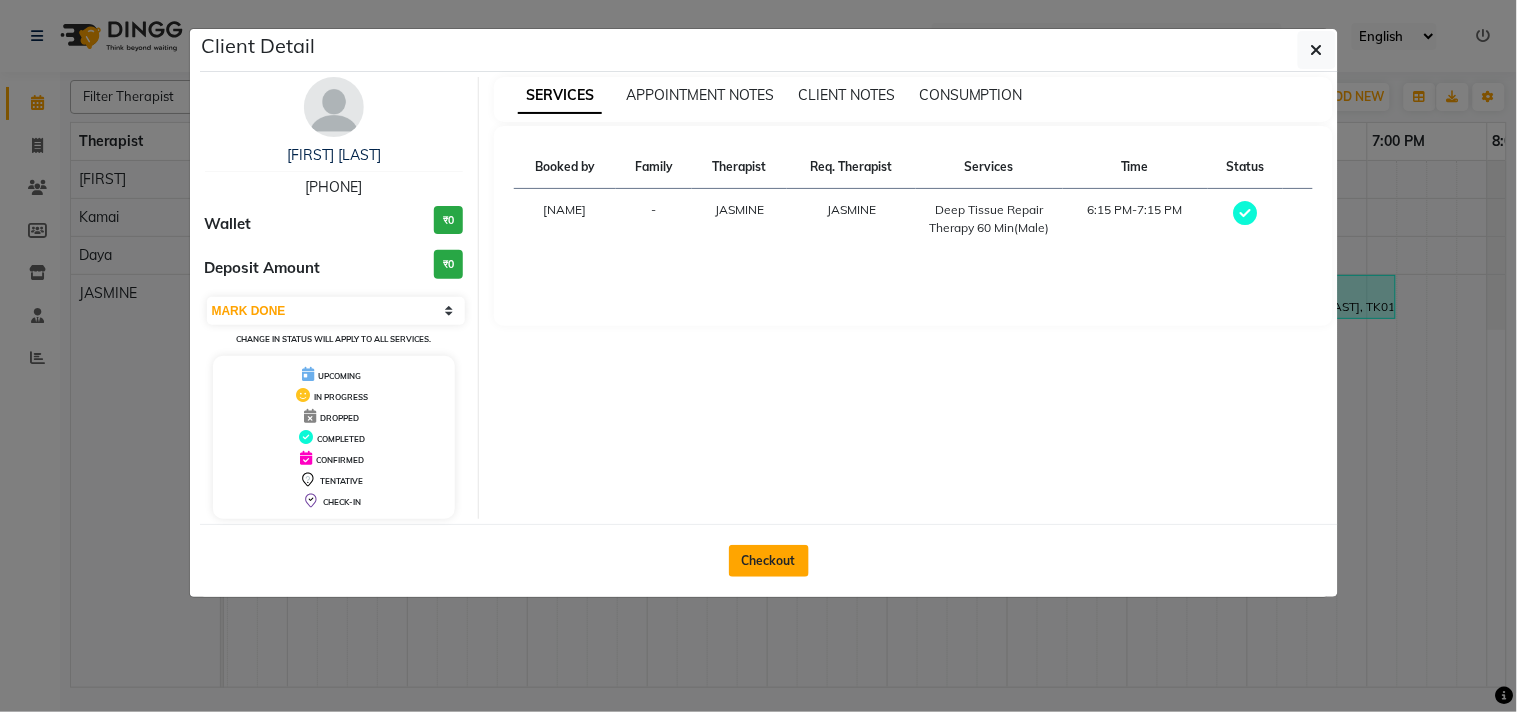 click on "Checkout" 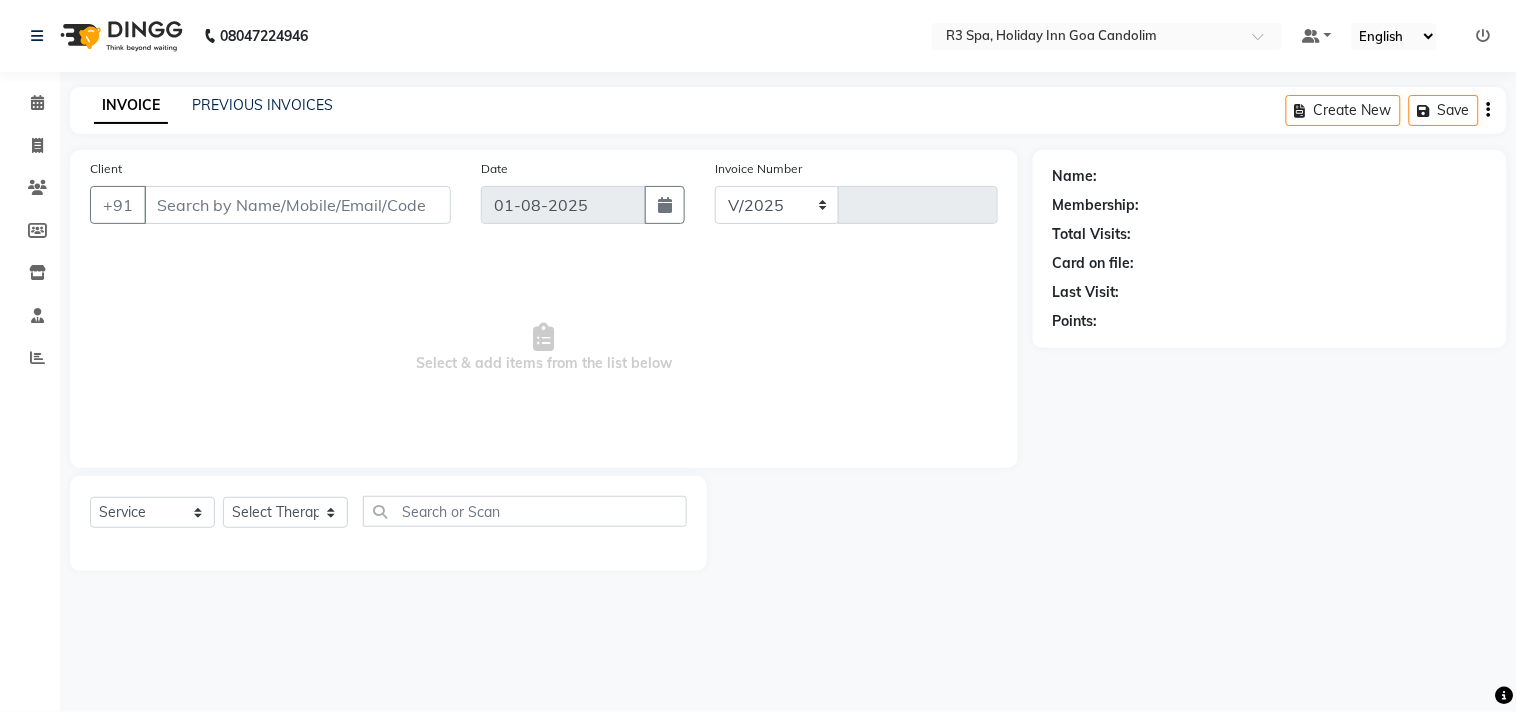 select on "7921" 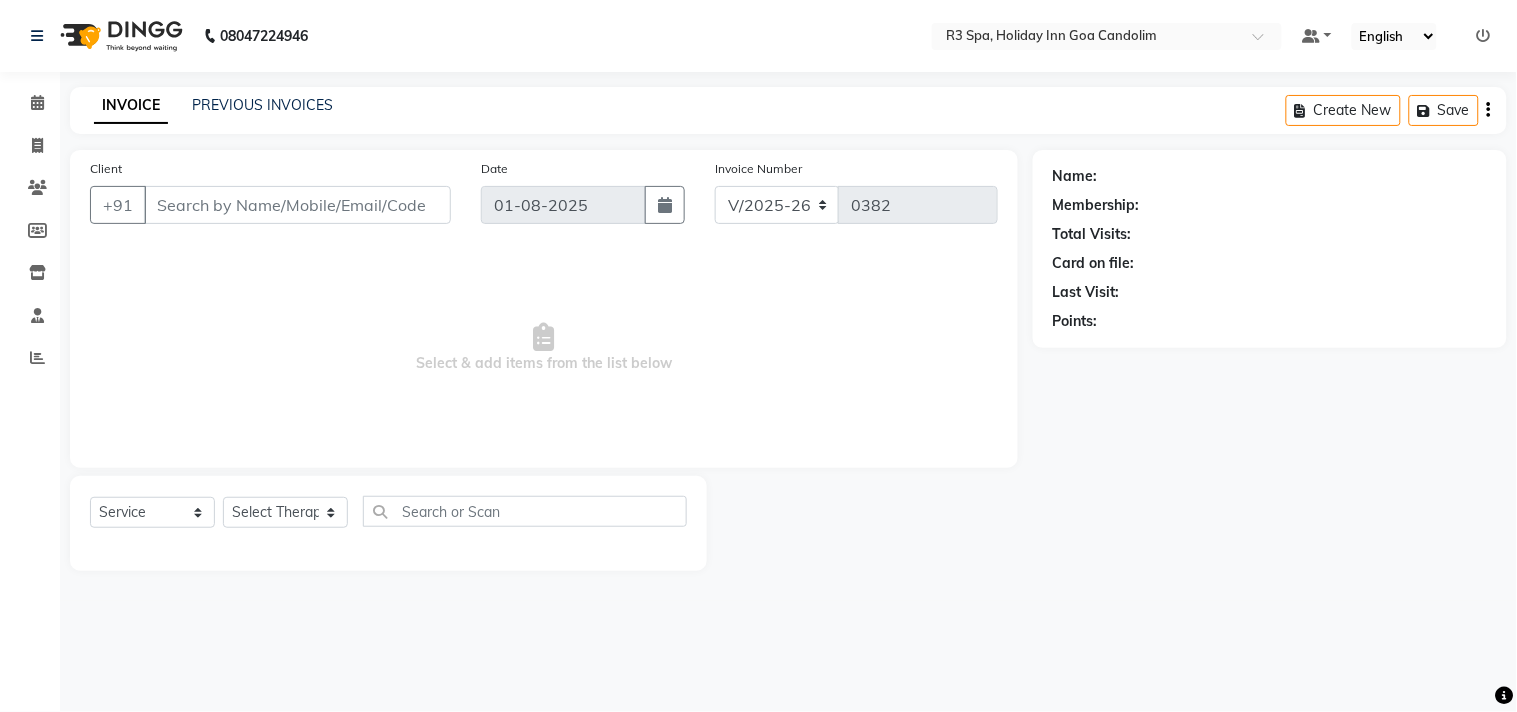 type on "99******20" 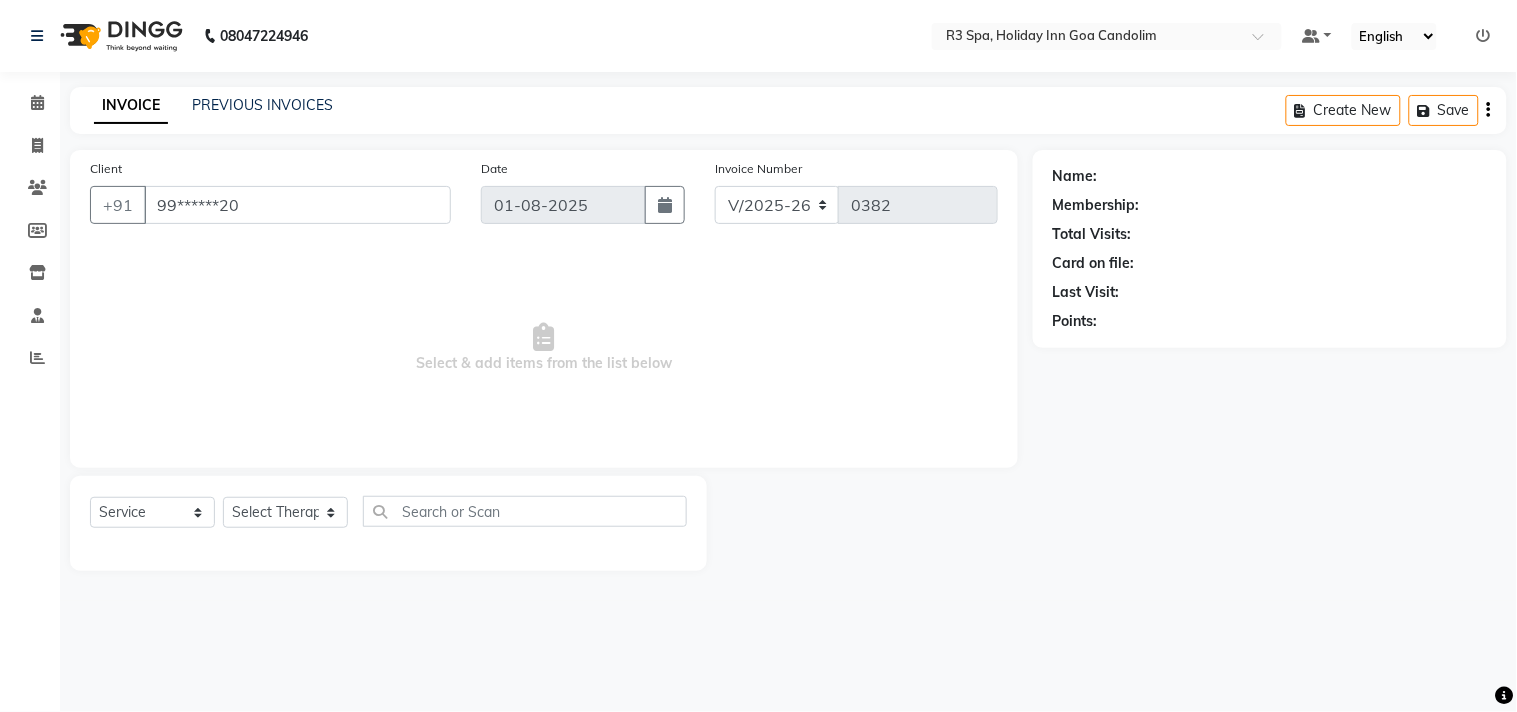 select on "71848" 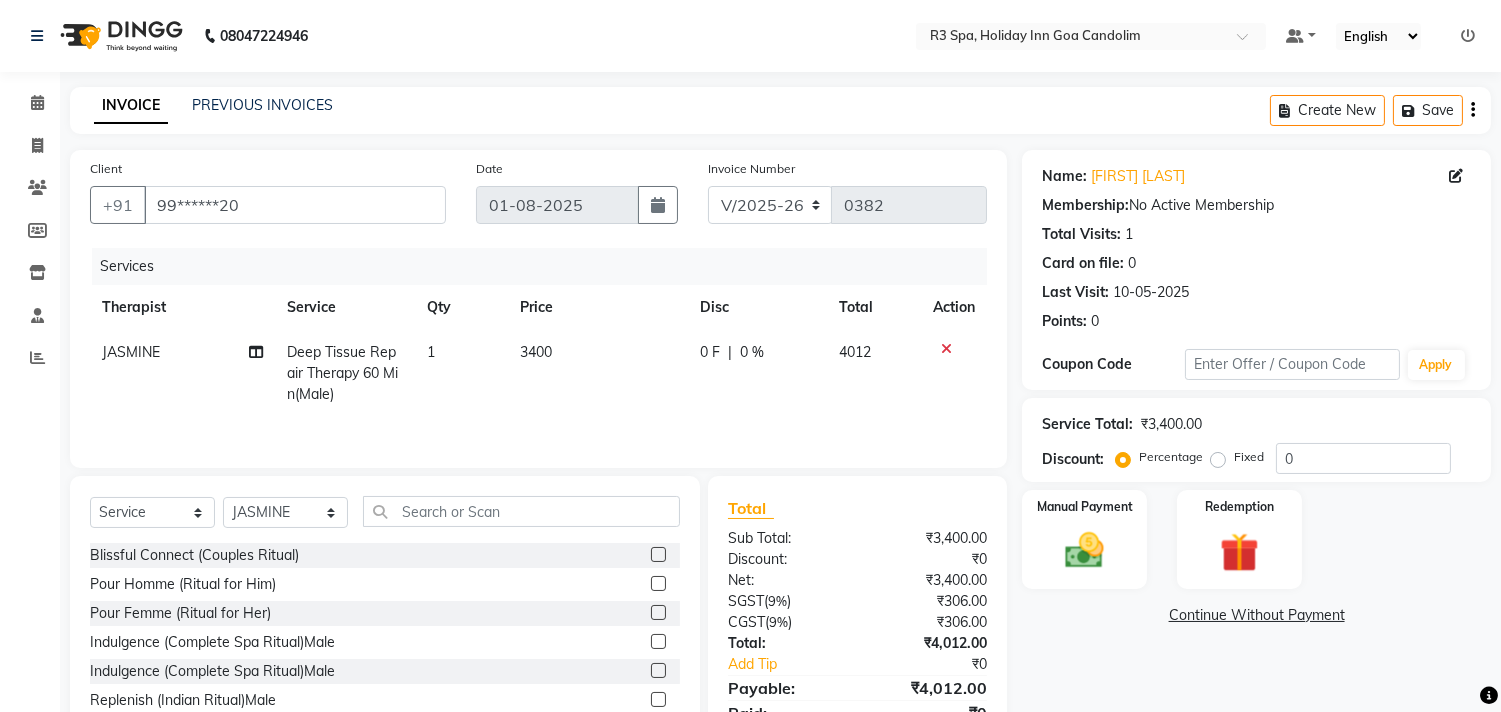 click on "0 F | 0 %" 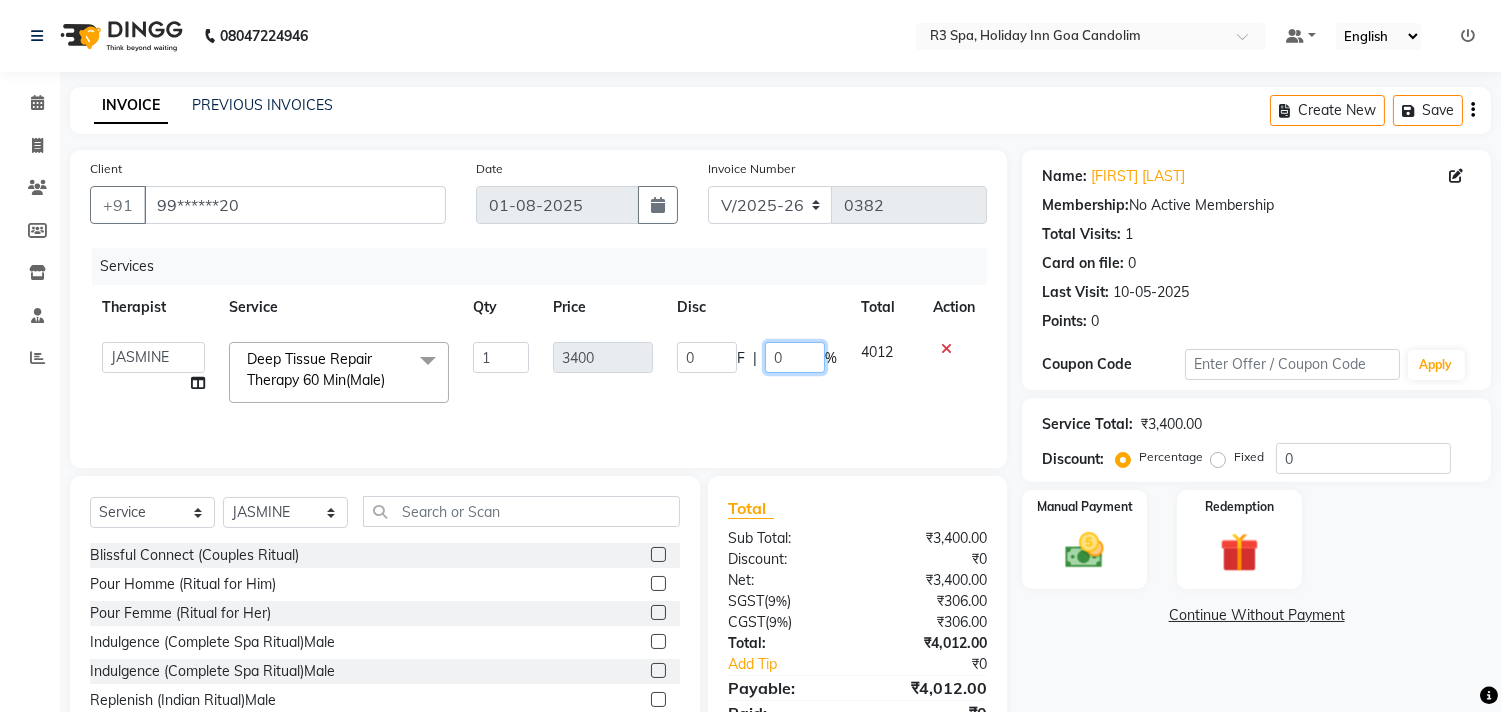 click on "0" 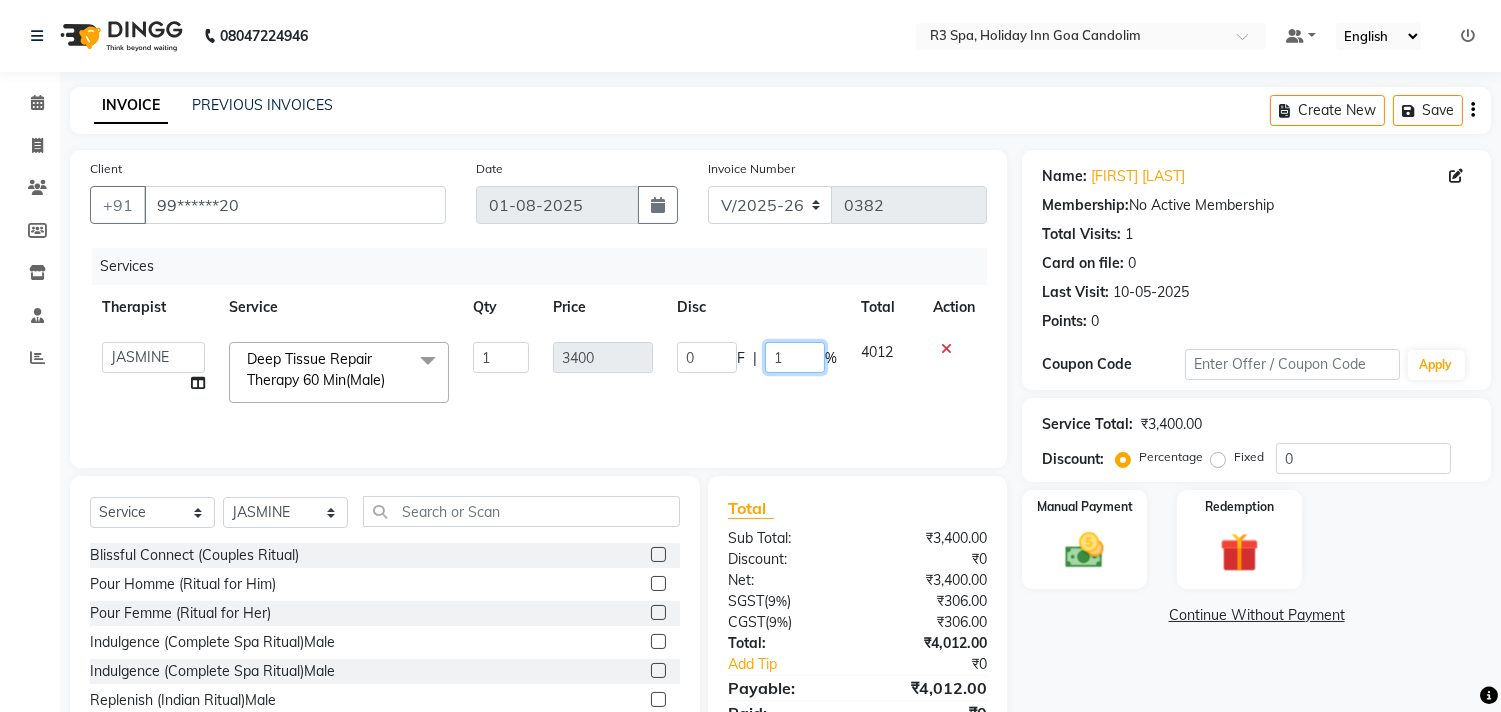 type on "15" 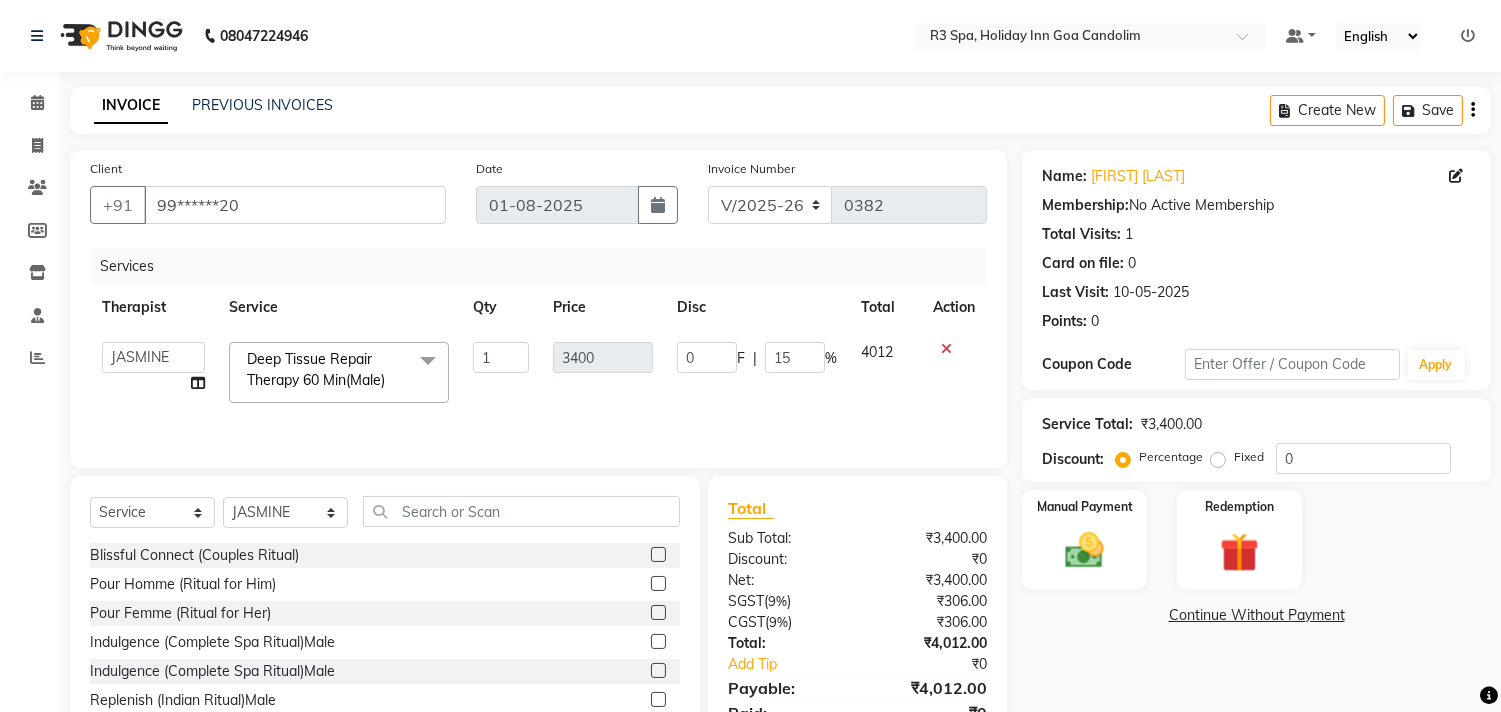 click on "Total" 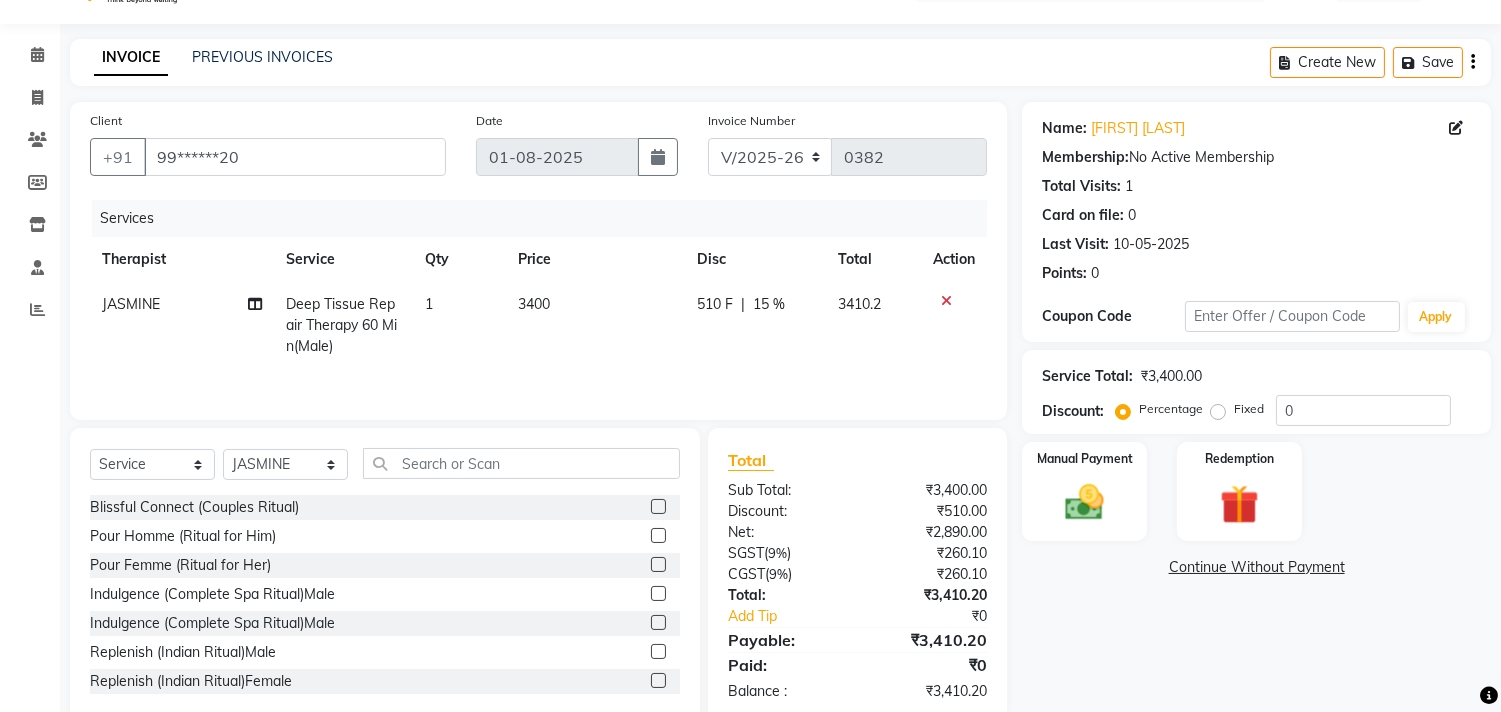 scroll, scrollTop: 91, scrollLeft: 0, axis: vertical 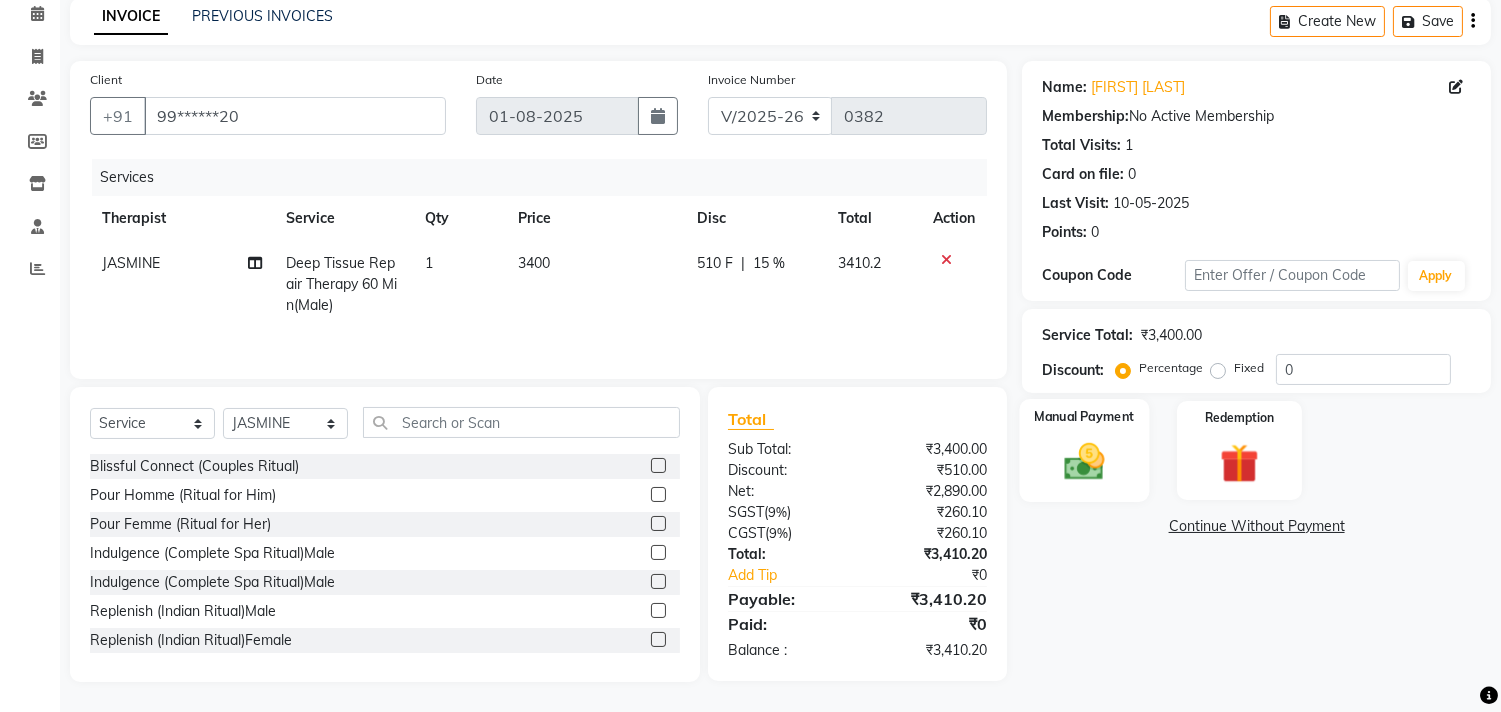 click 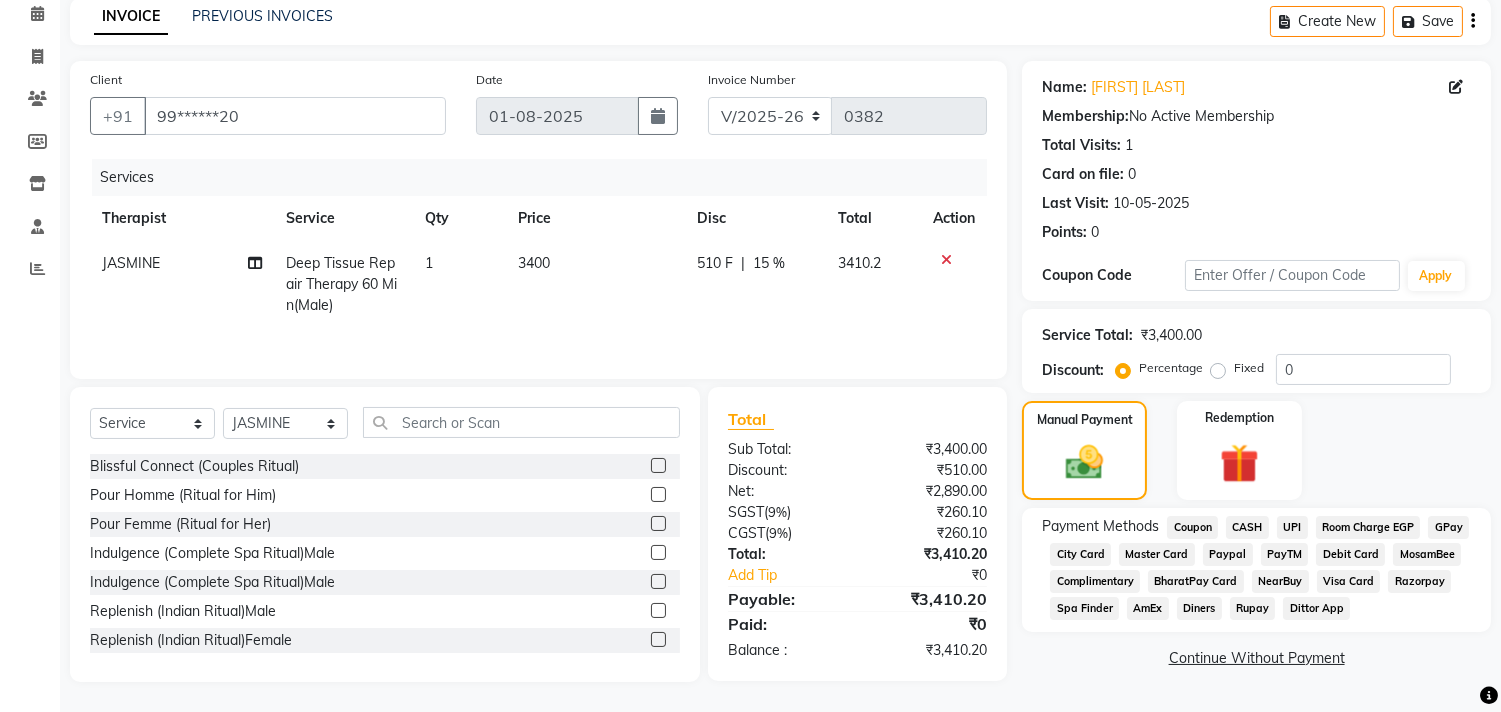 click on "CASH" 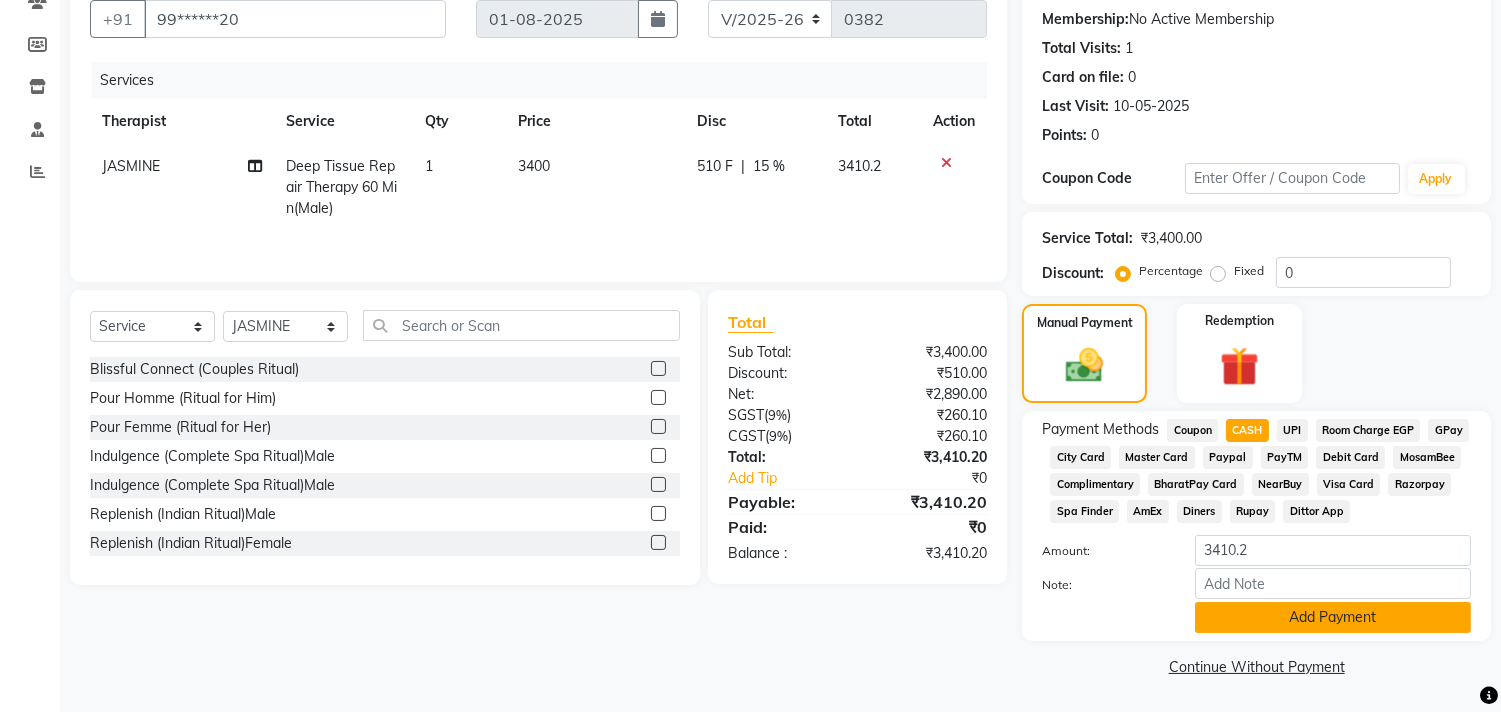 click on "Add Payment" 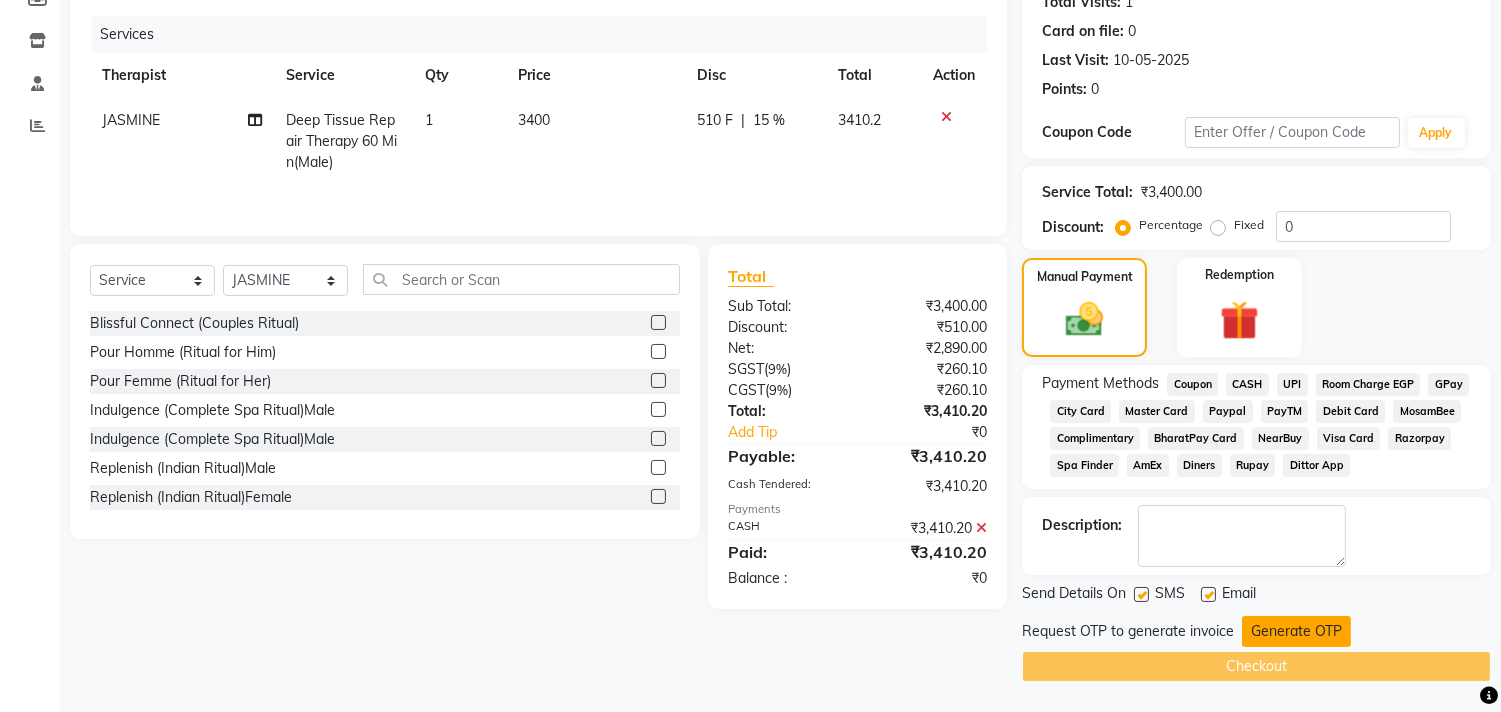 click on "Generate OTP" 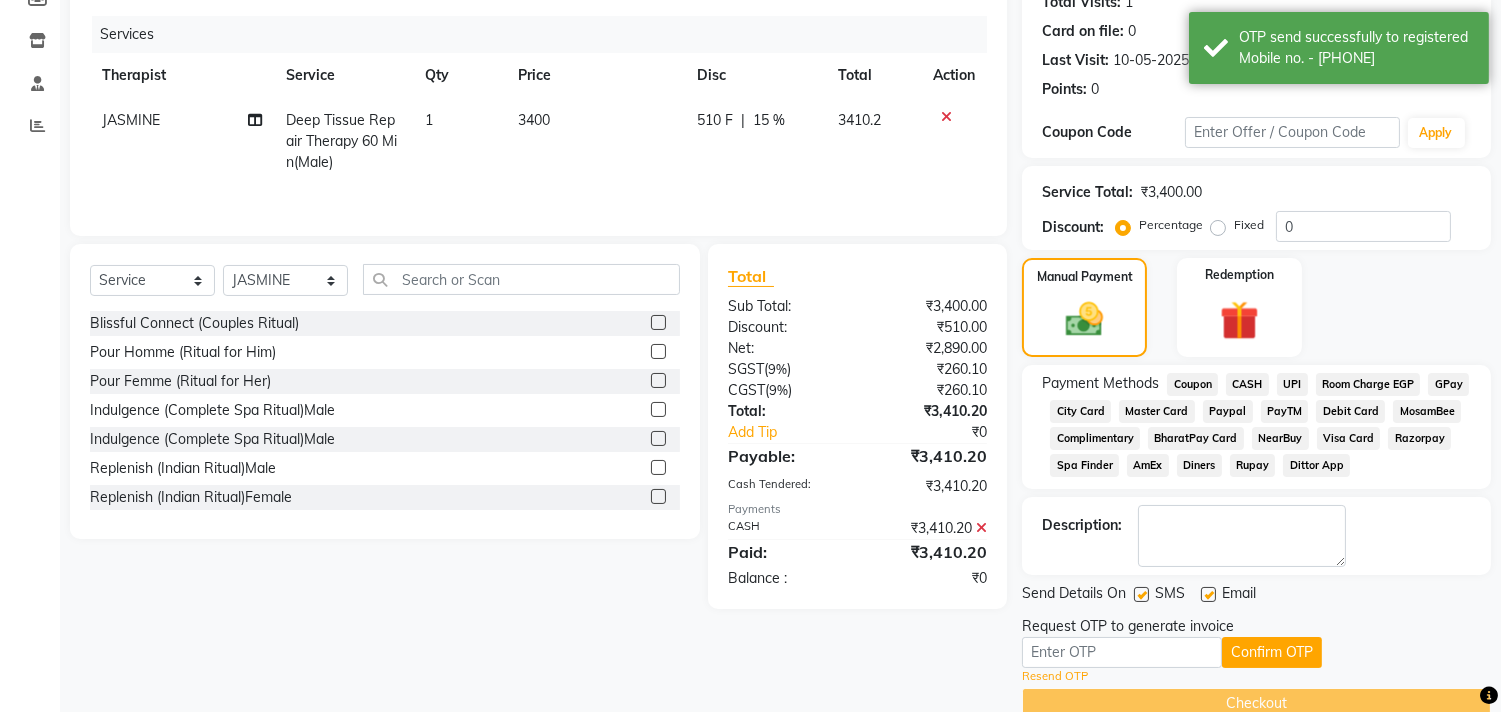 scroll, scrollTop: 270, scrollLeft: 0, axis: vertical 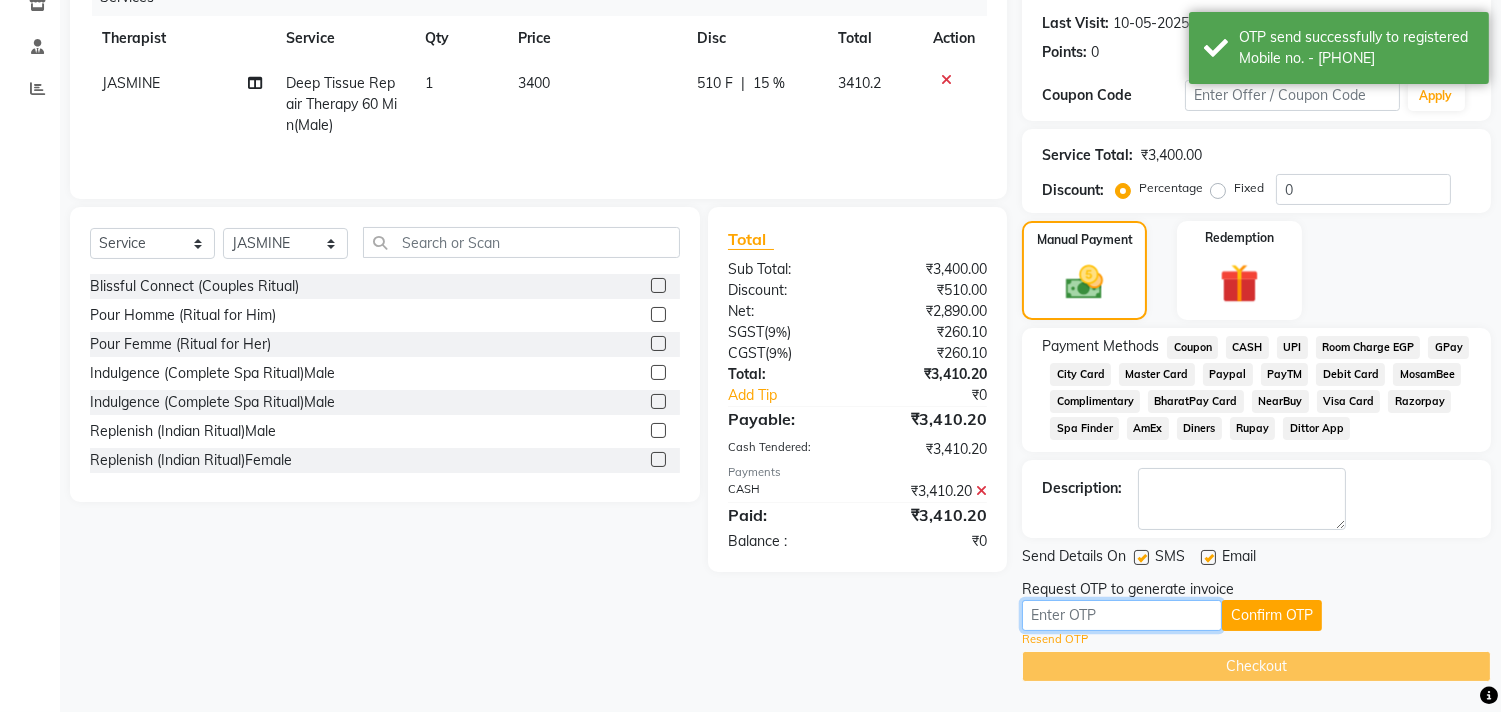 click at bounding box center [1122, 615] 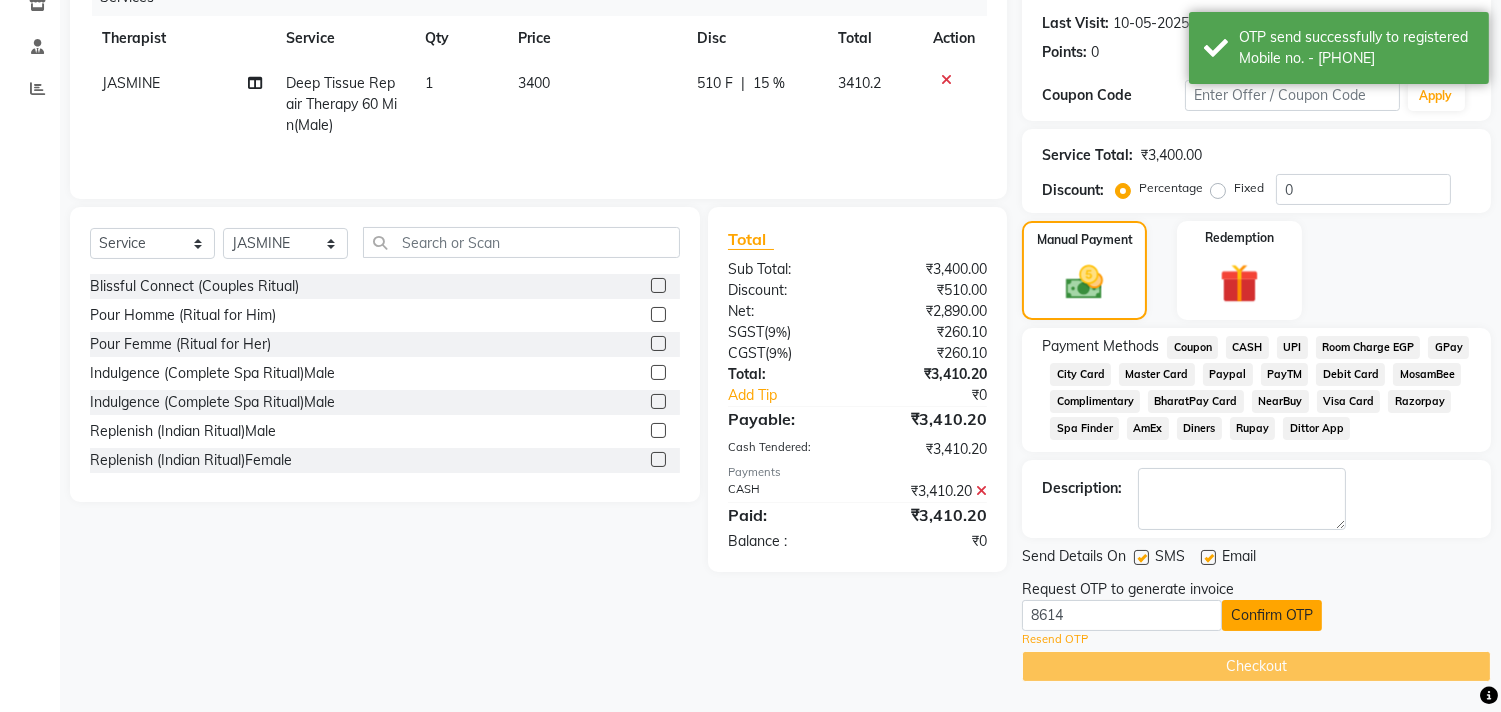 click on "Confirm OTP" 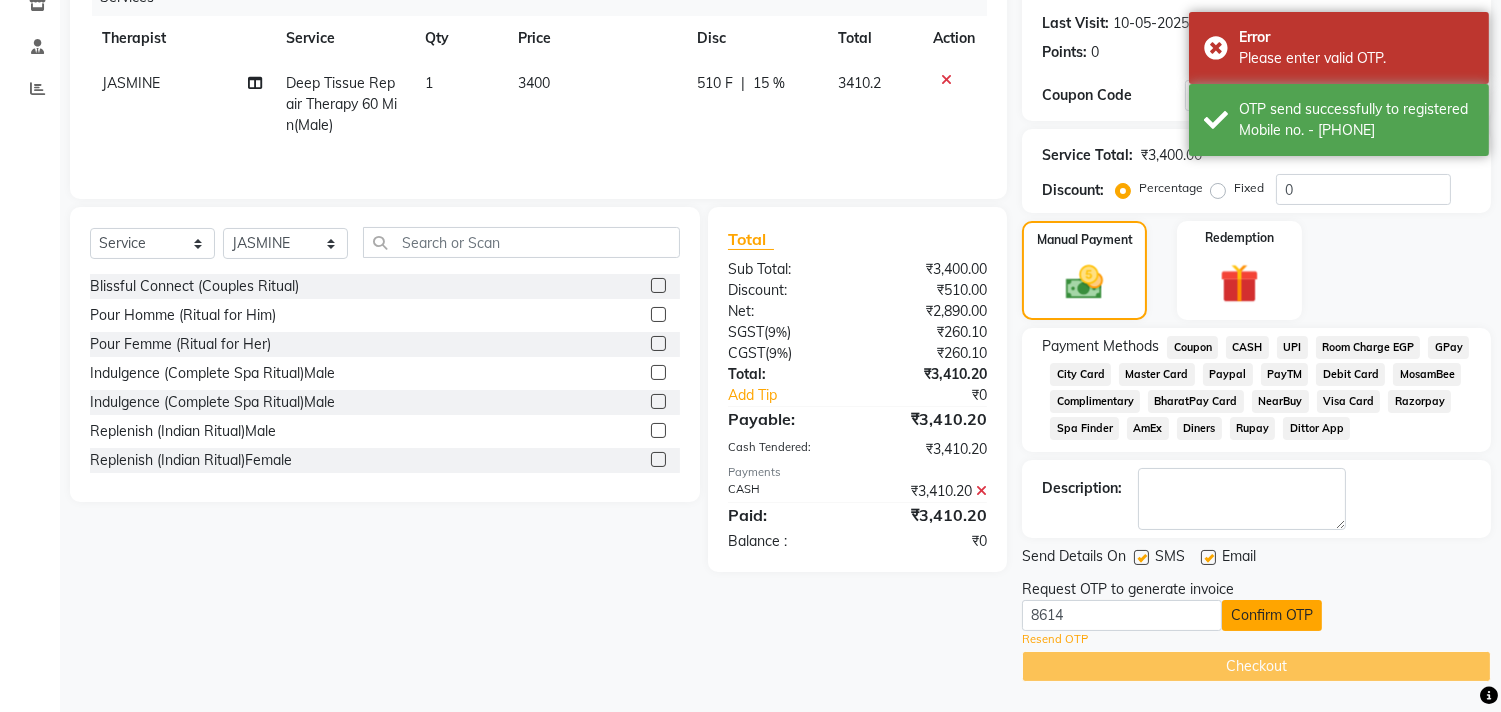 click on "Confirm OTP" 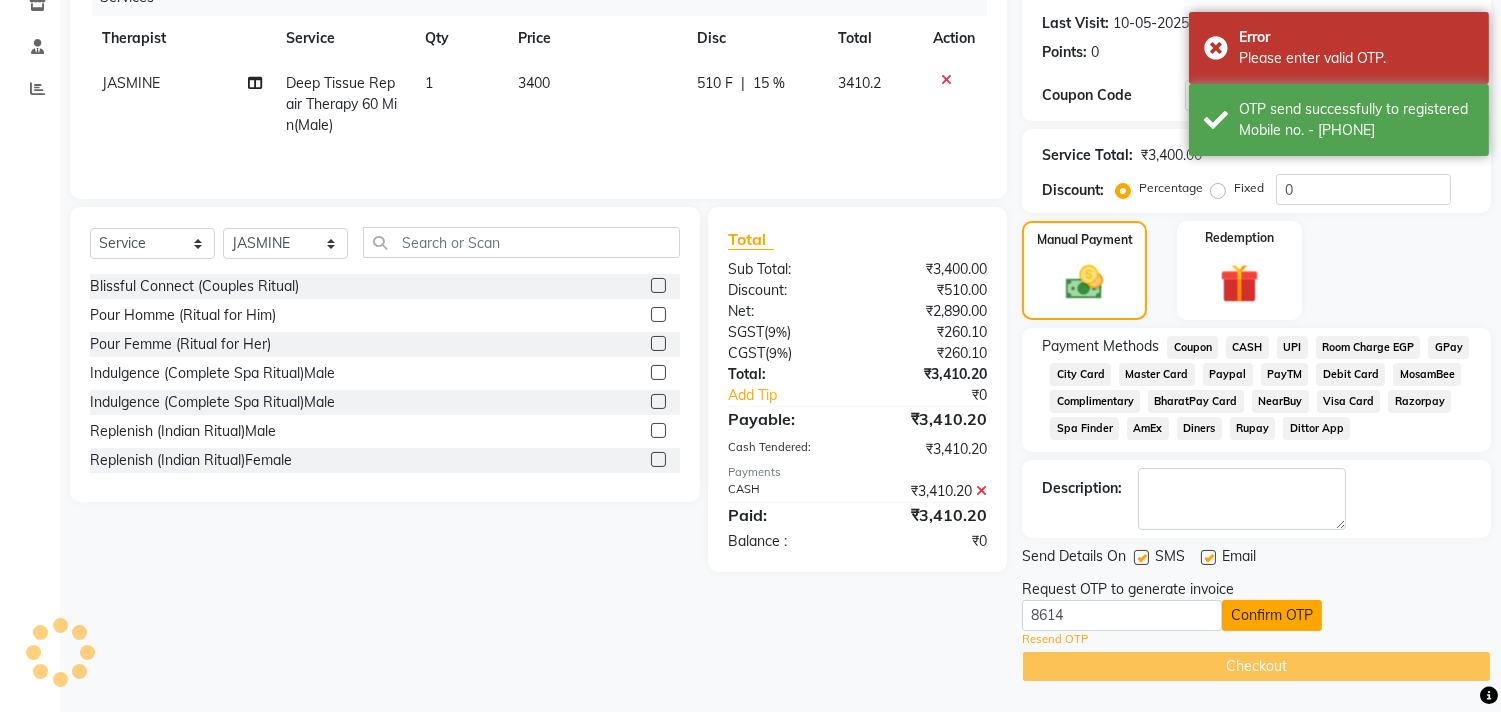 click on "Confirm OTP" 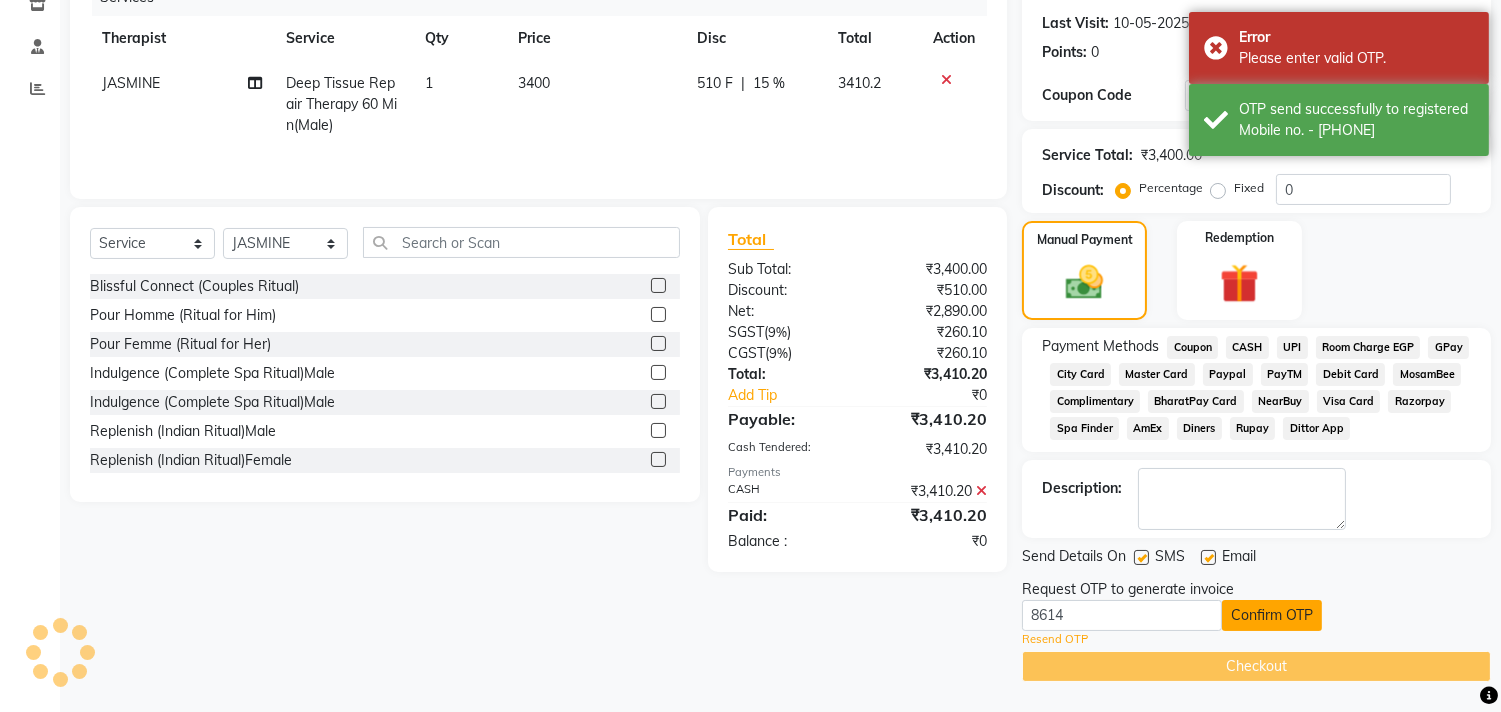 click on "Confirm OTP" 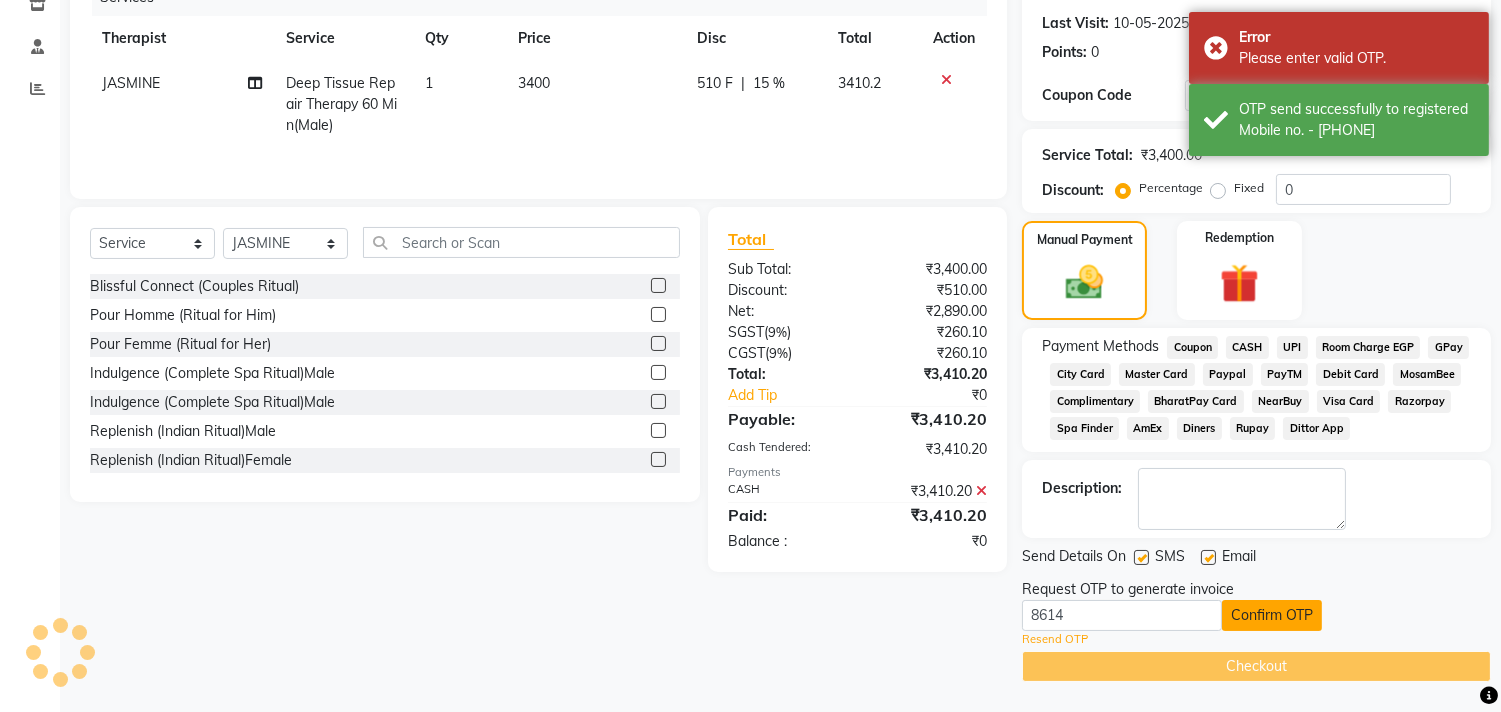click on "Confirm OTP" 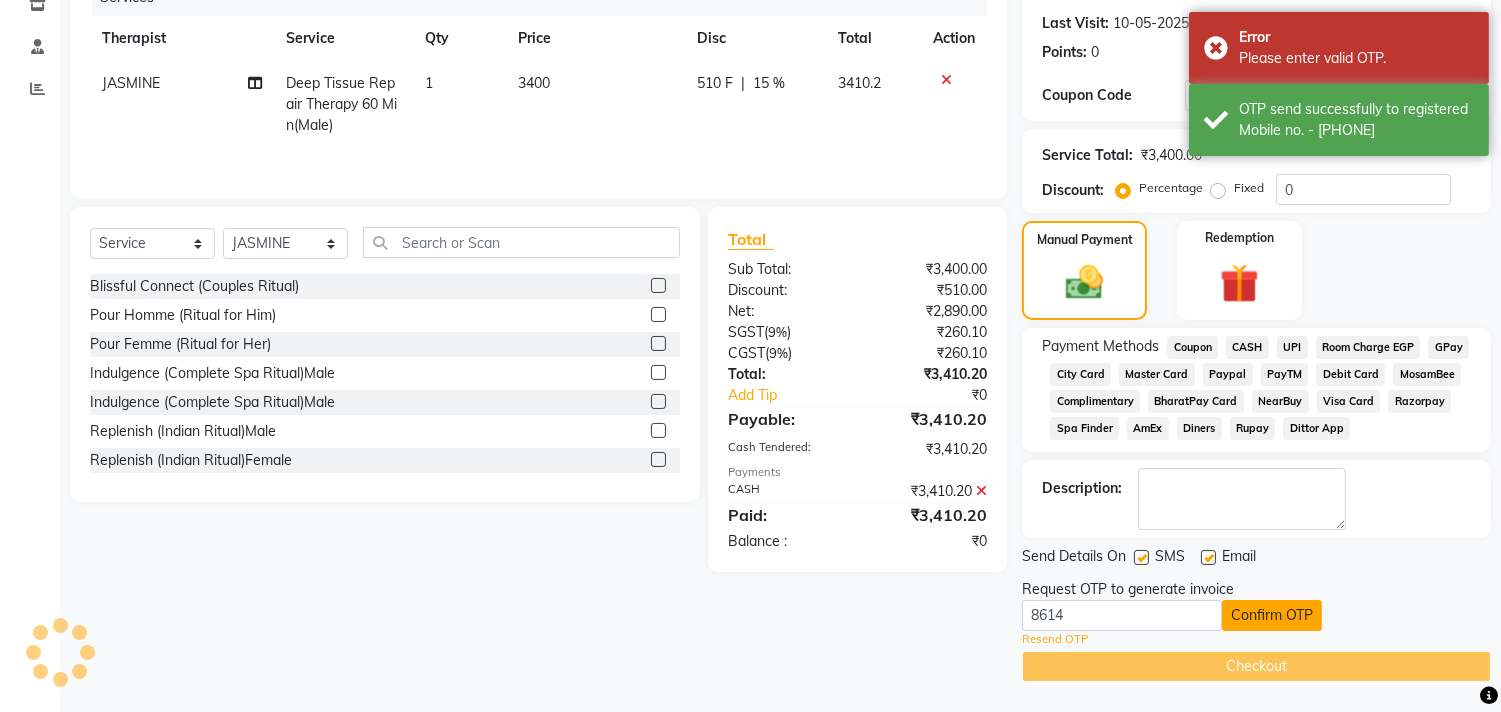 click on "Confirm OTP" 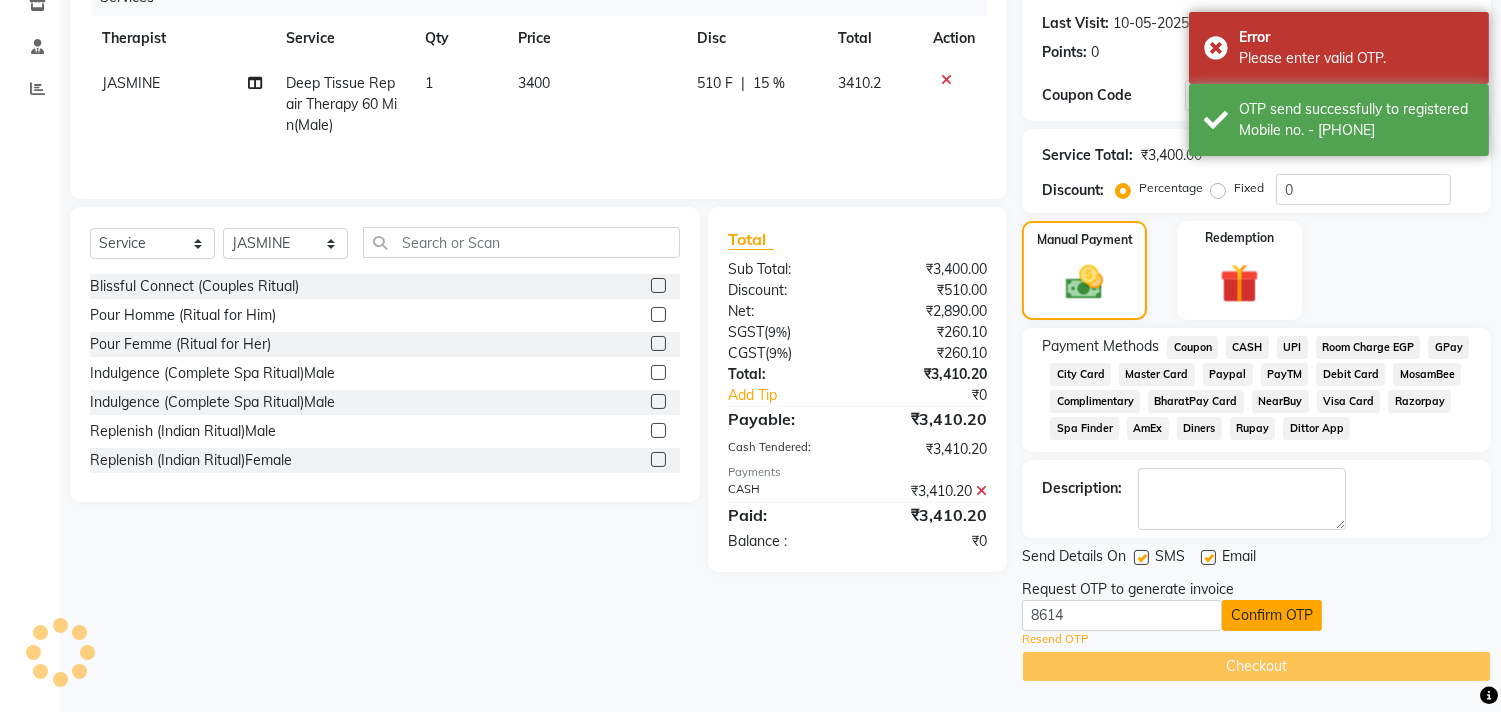 click on "Confirm OTP" 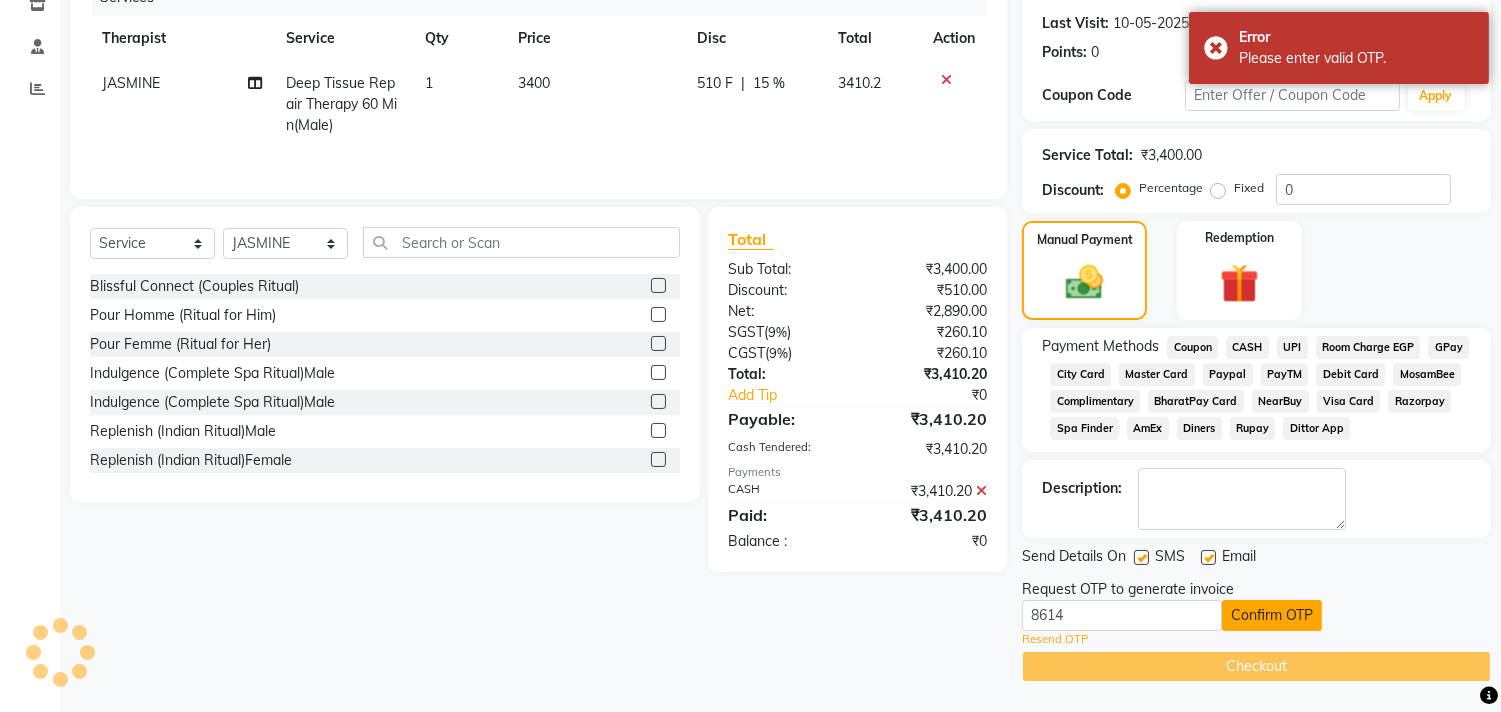 click on "Confirm OTP" 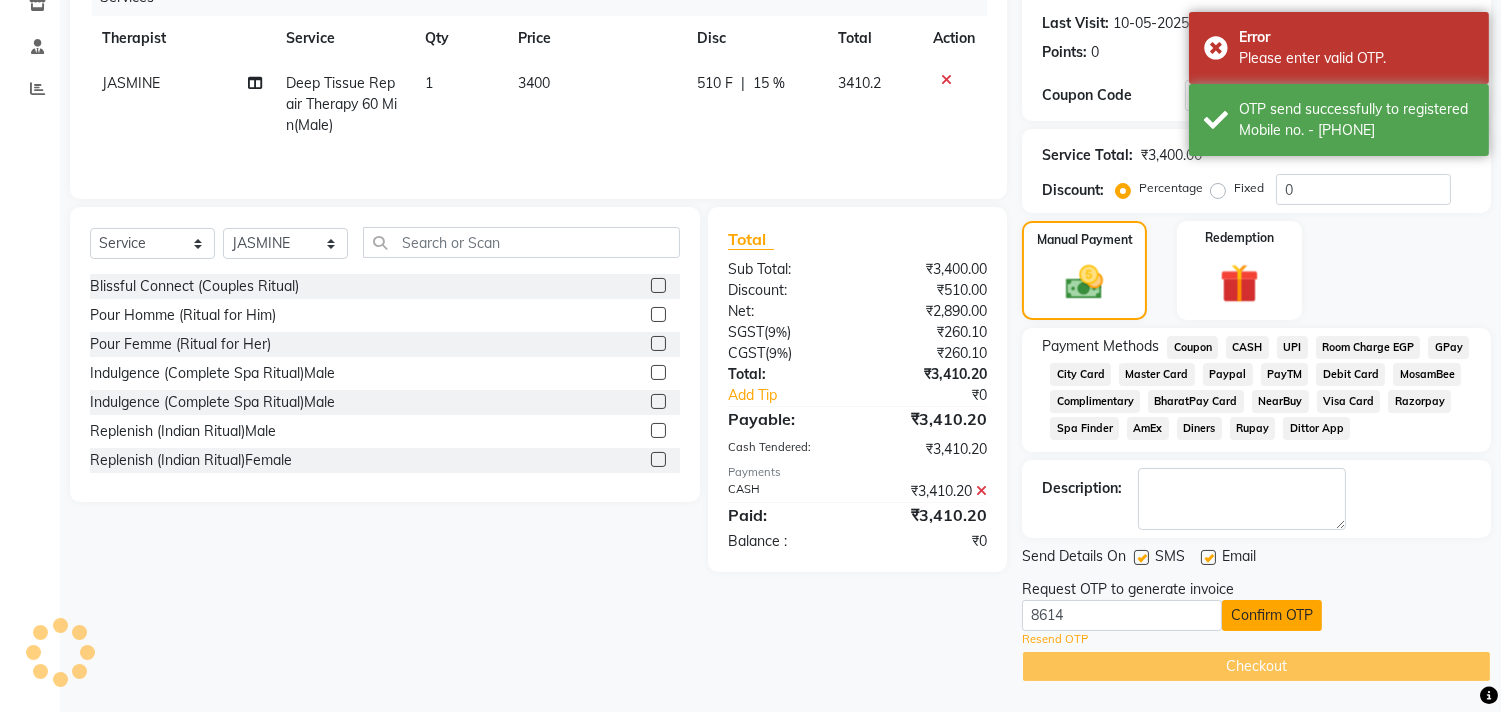 click on "Confirm OTP" 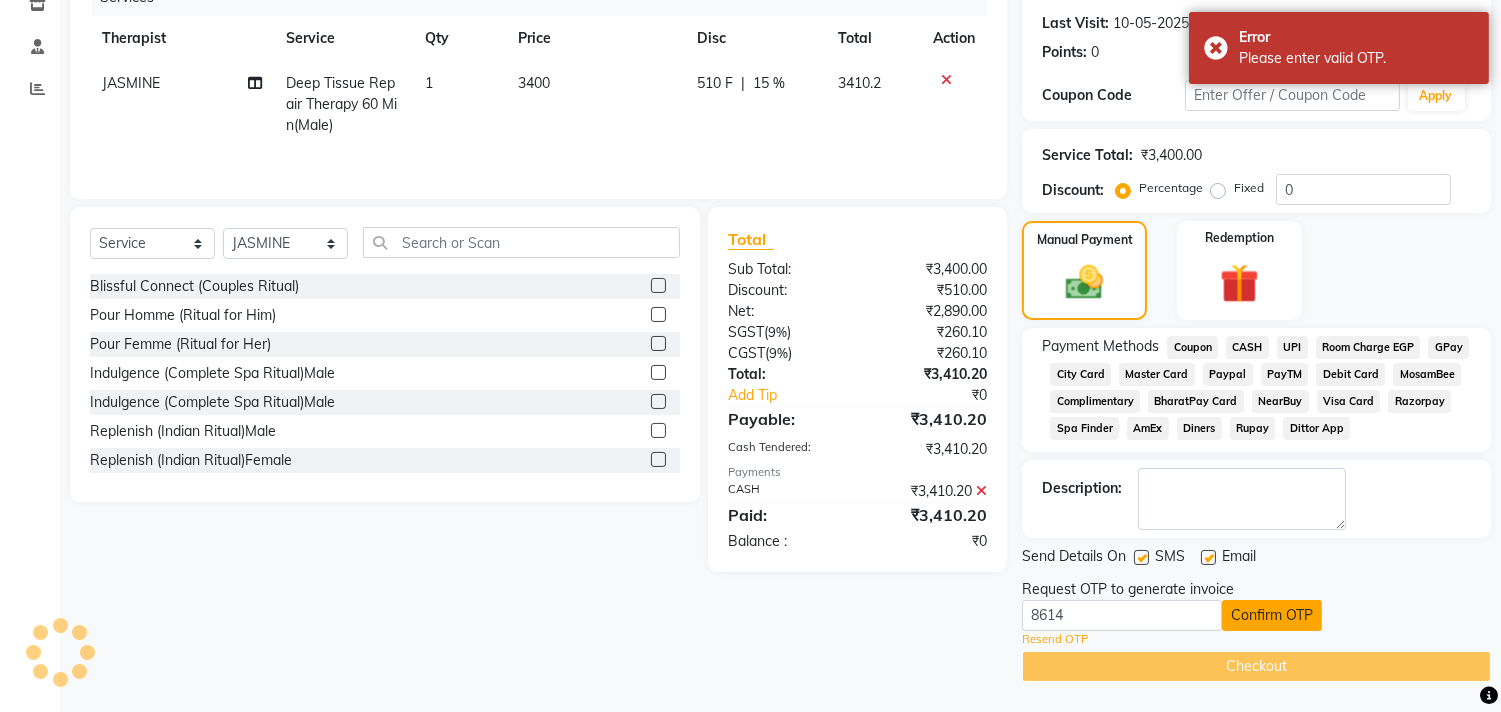 click on "Confirm OTP" 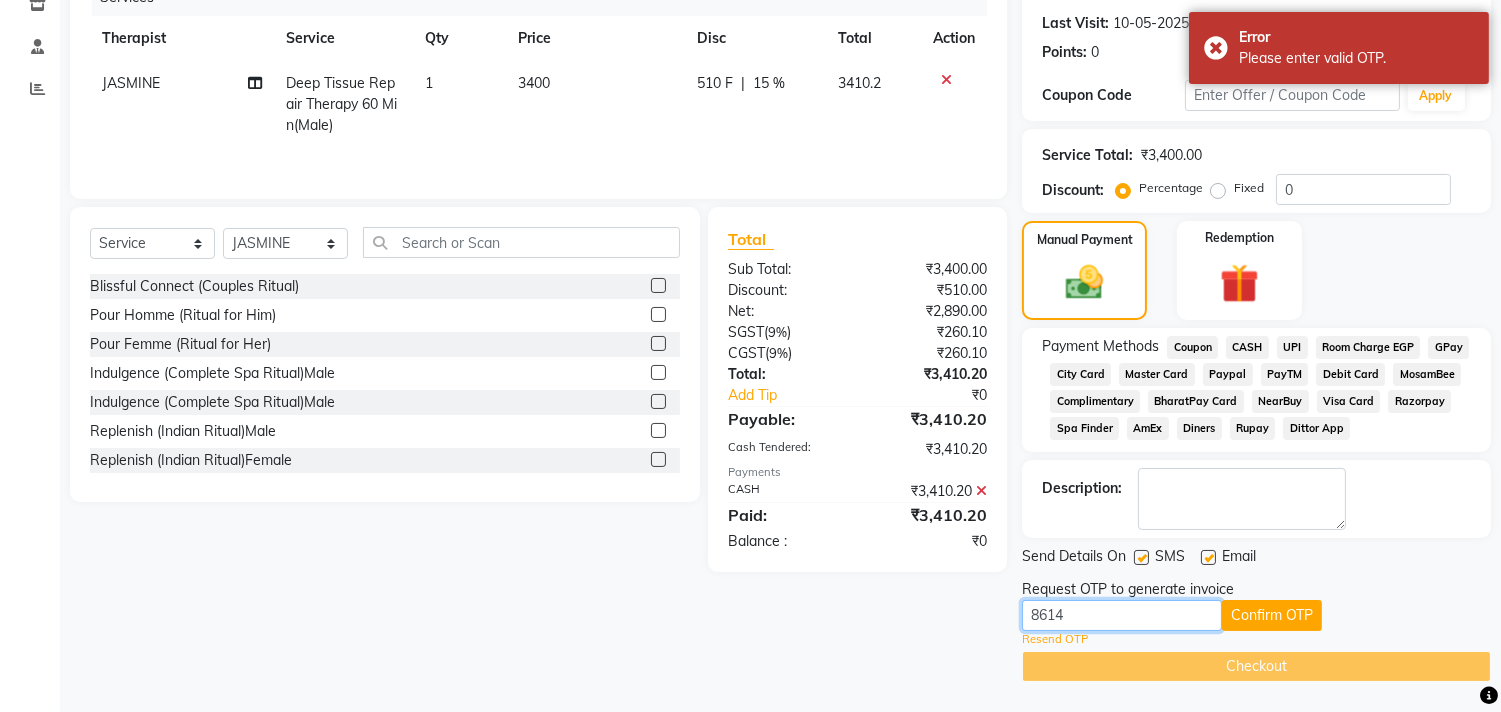 click on "8614" at bounding box center [1122, 615] 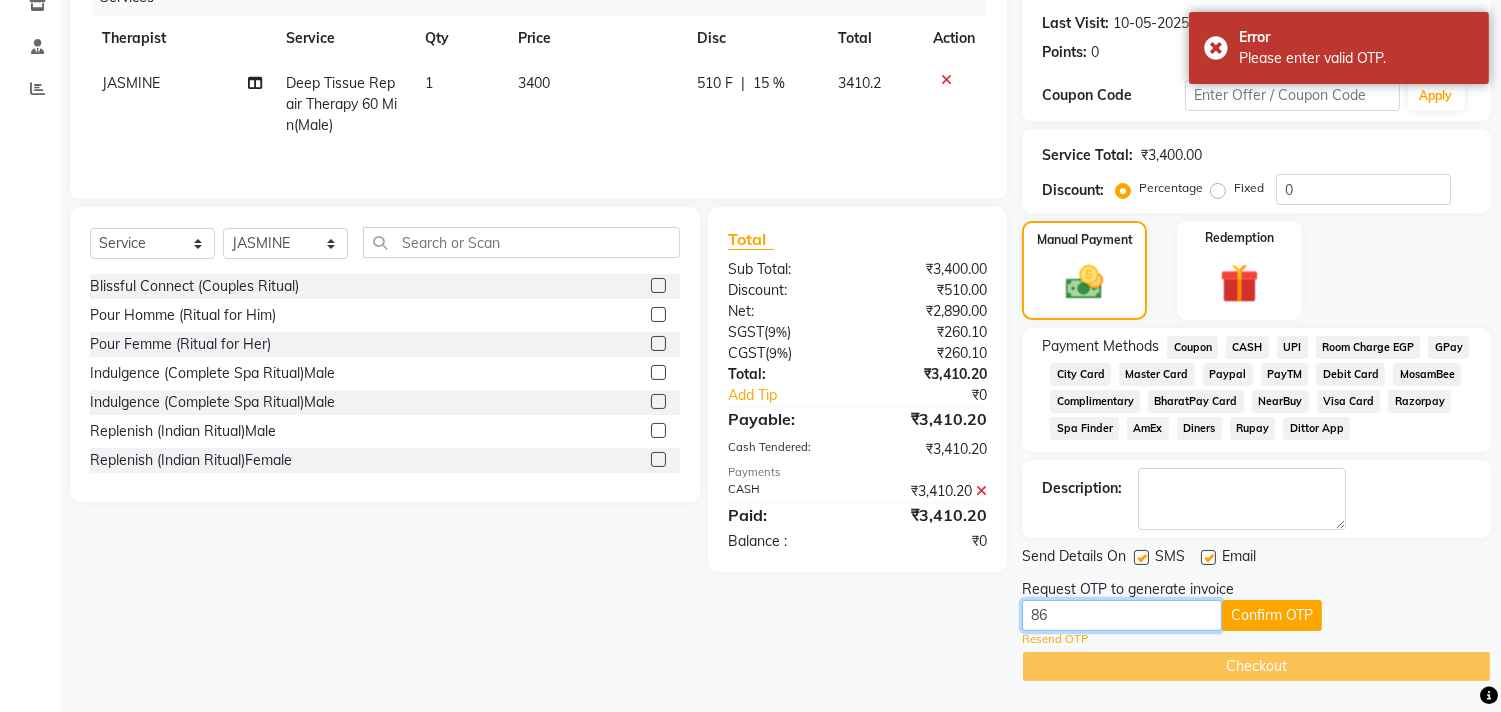 type on "8" 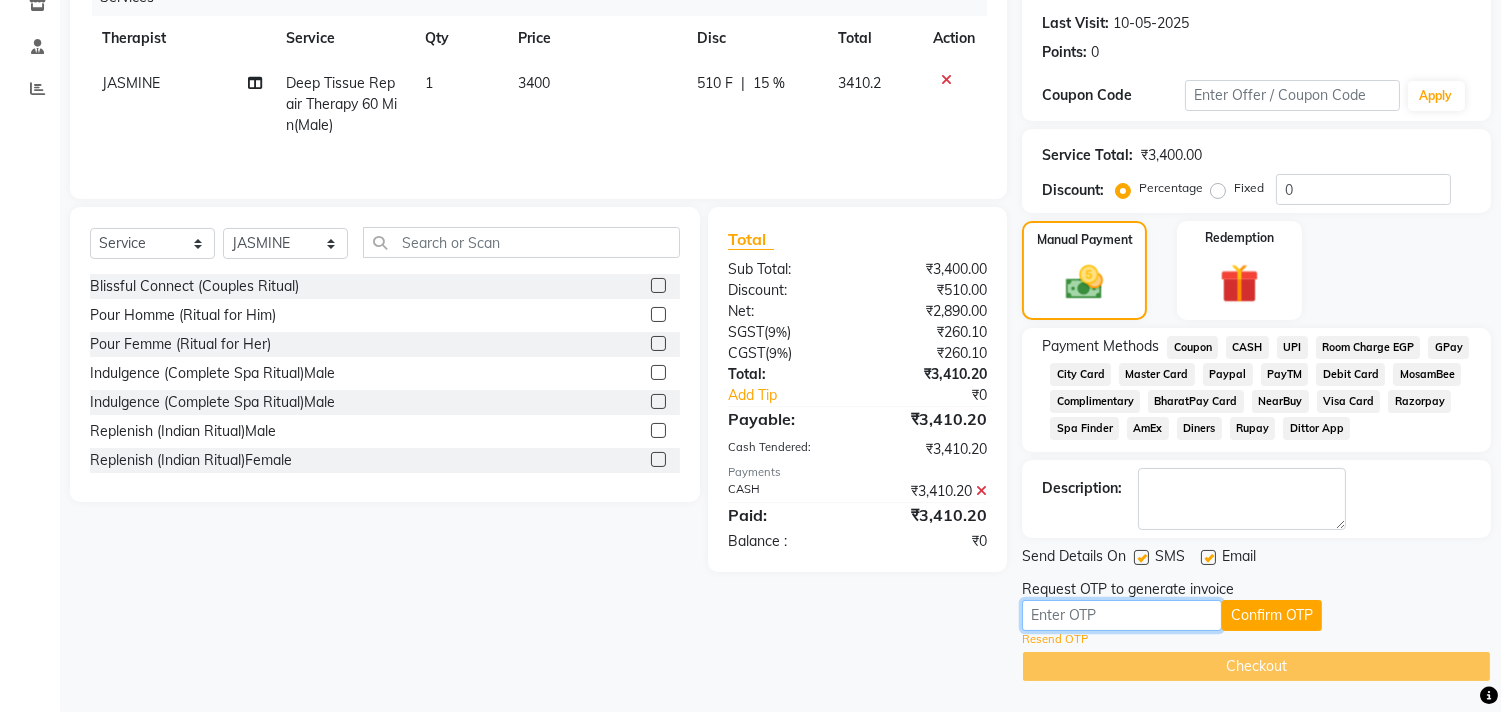 click at bounding box center (1122, 615) 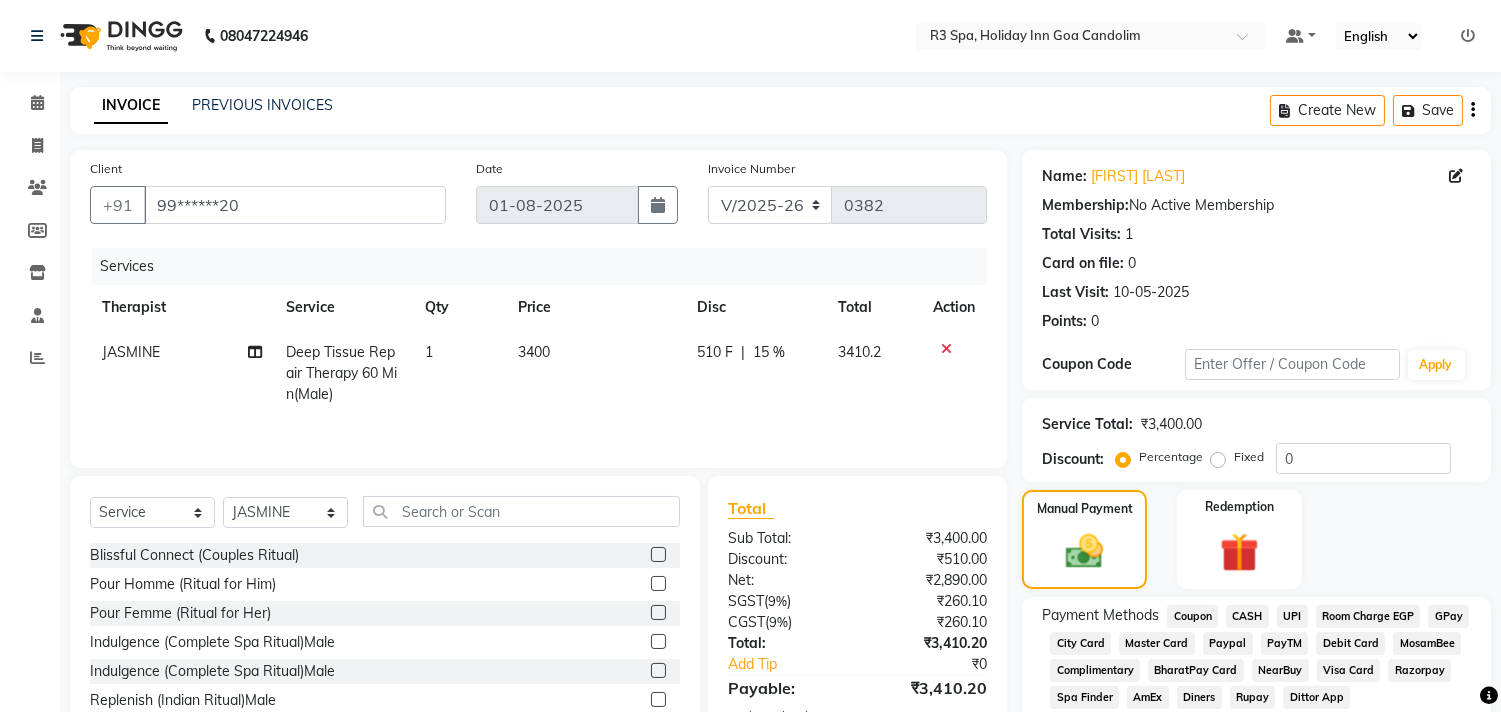 scroll, scrollTop: 270, scrollLeft: 0, axis: vertical 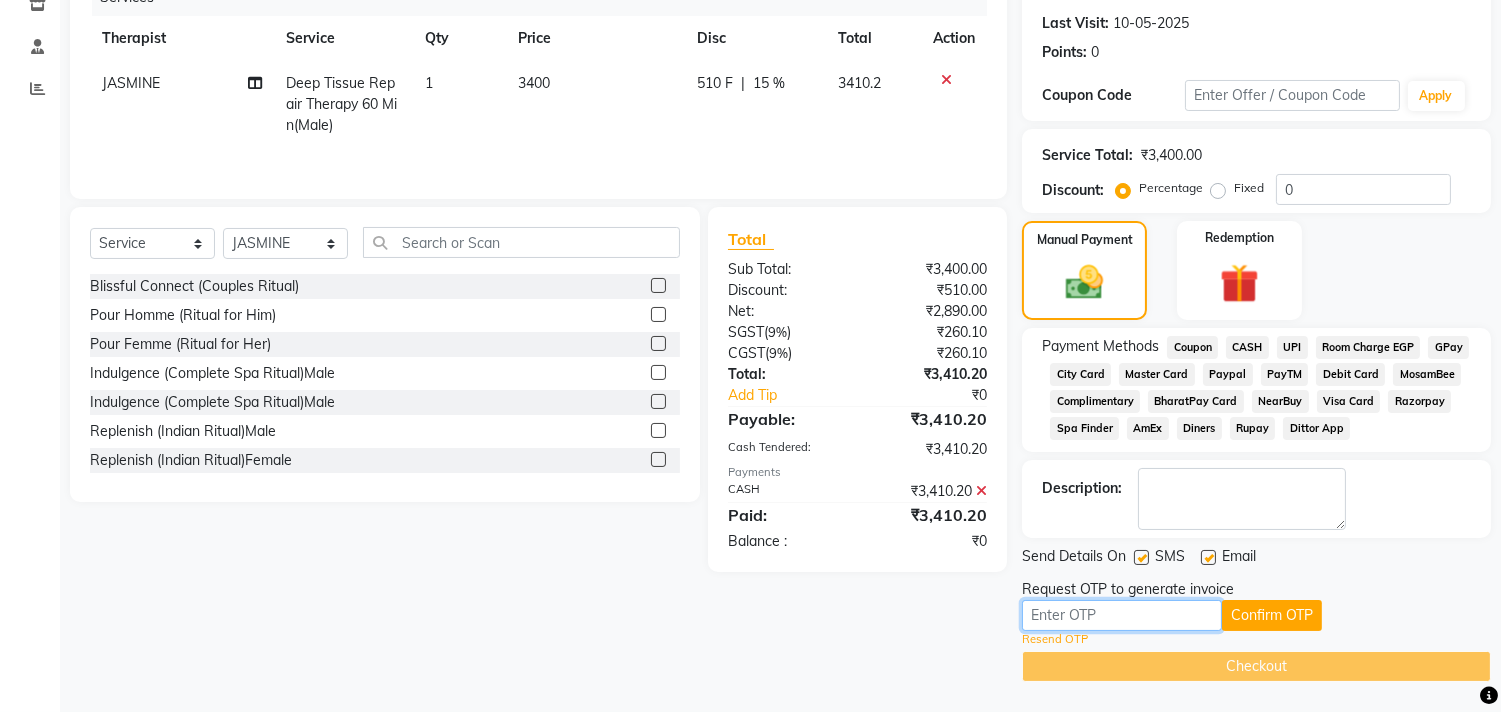 click at bounding box center (1122, 615) 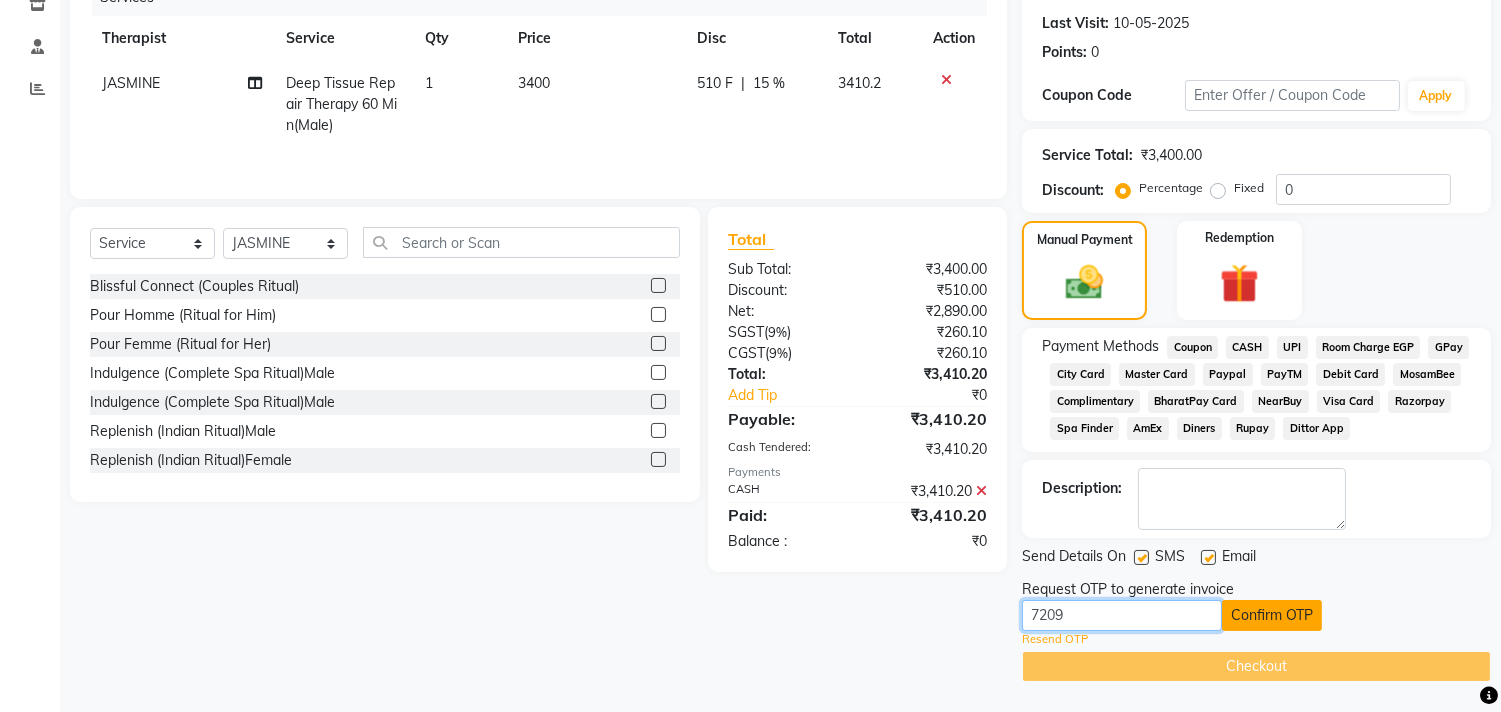 type on "7209" 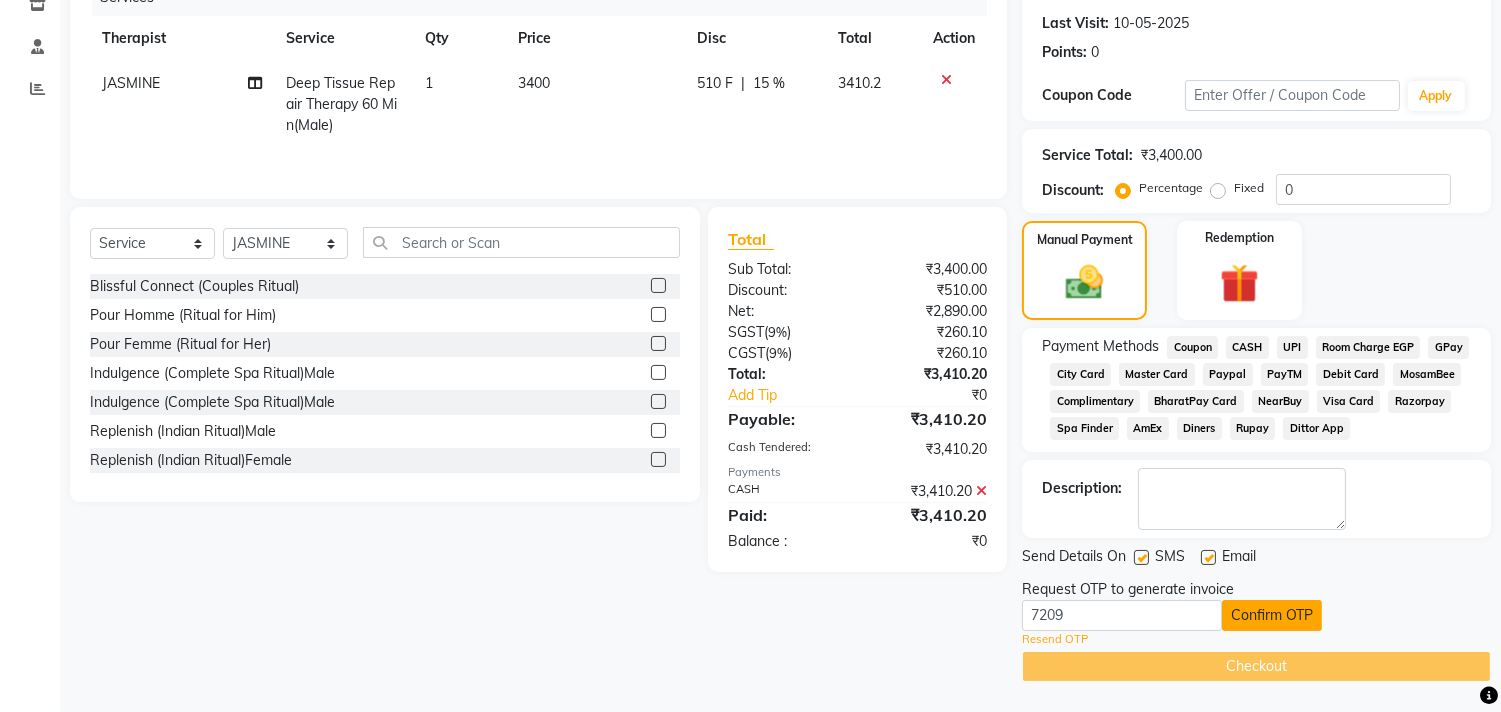click on "Confirm OTP" 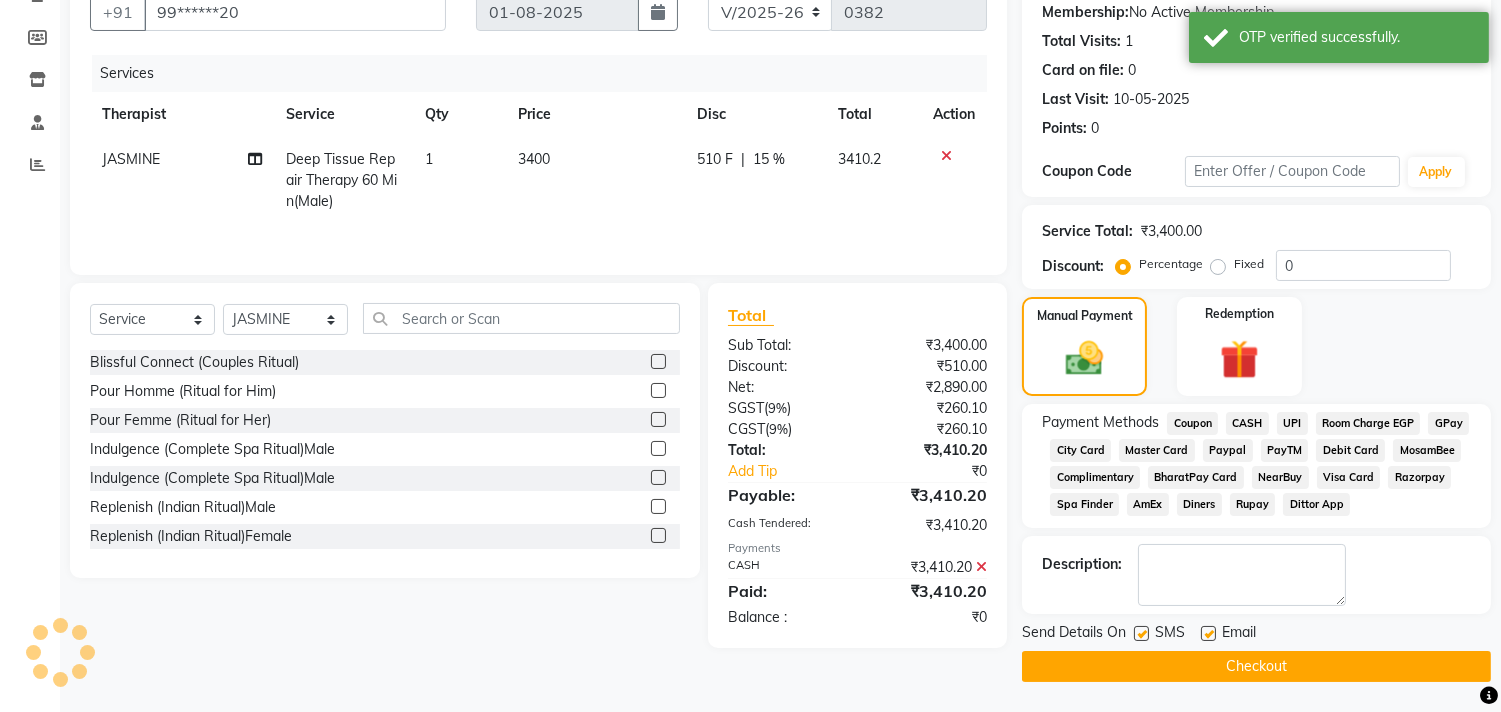 scroll, scrollTop: 193, scrollLeft: 0, axis: vertical 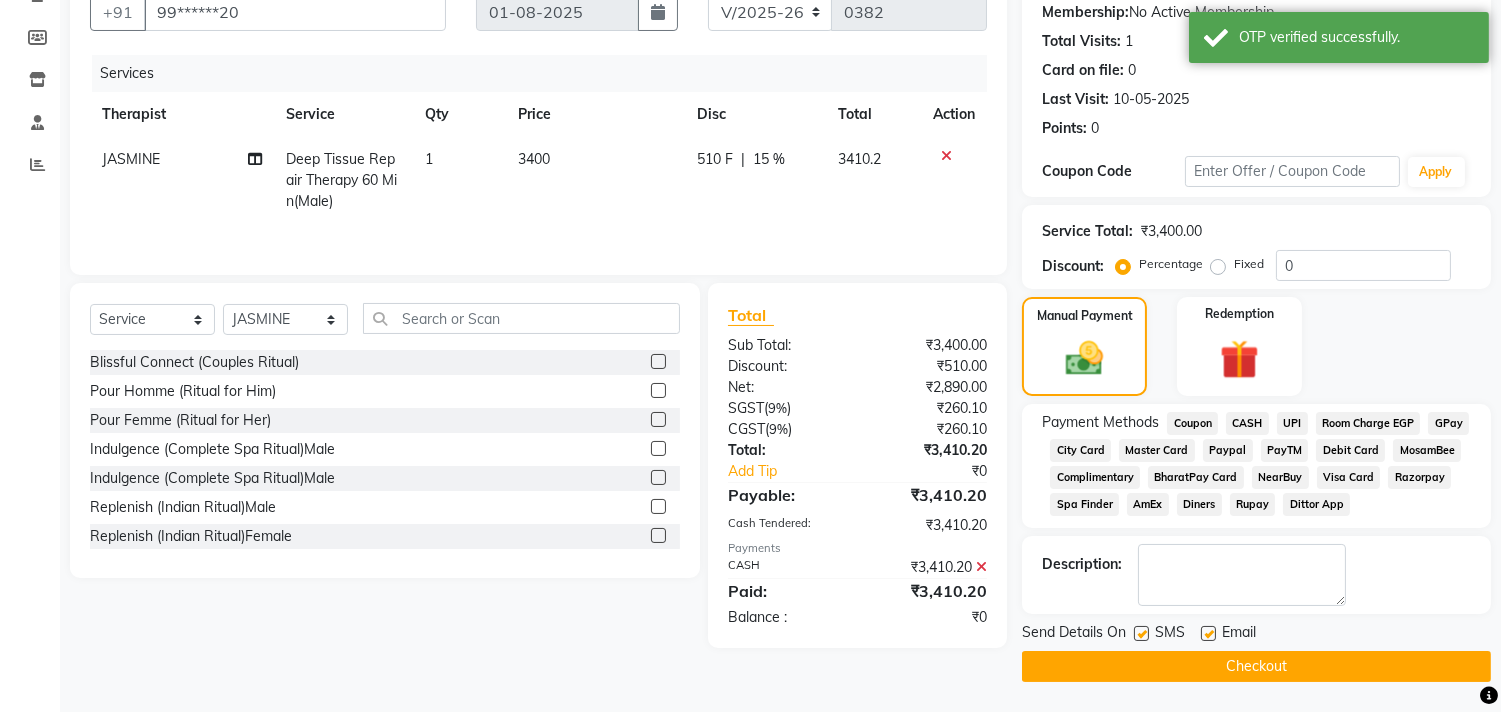 click on "Checkout" 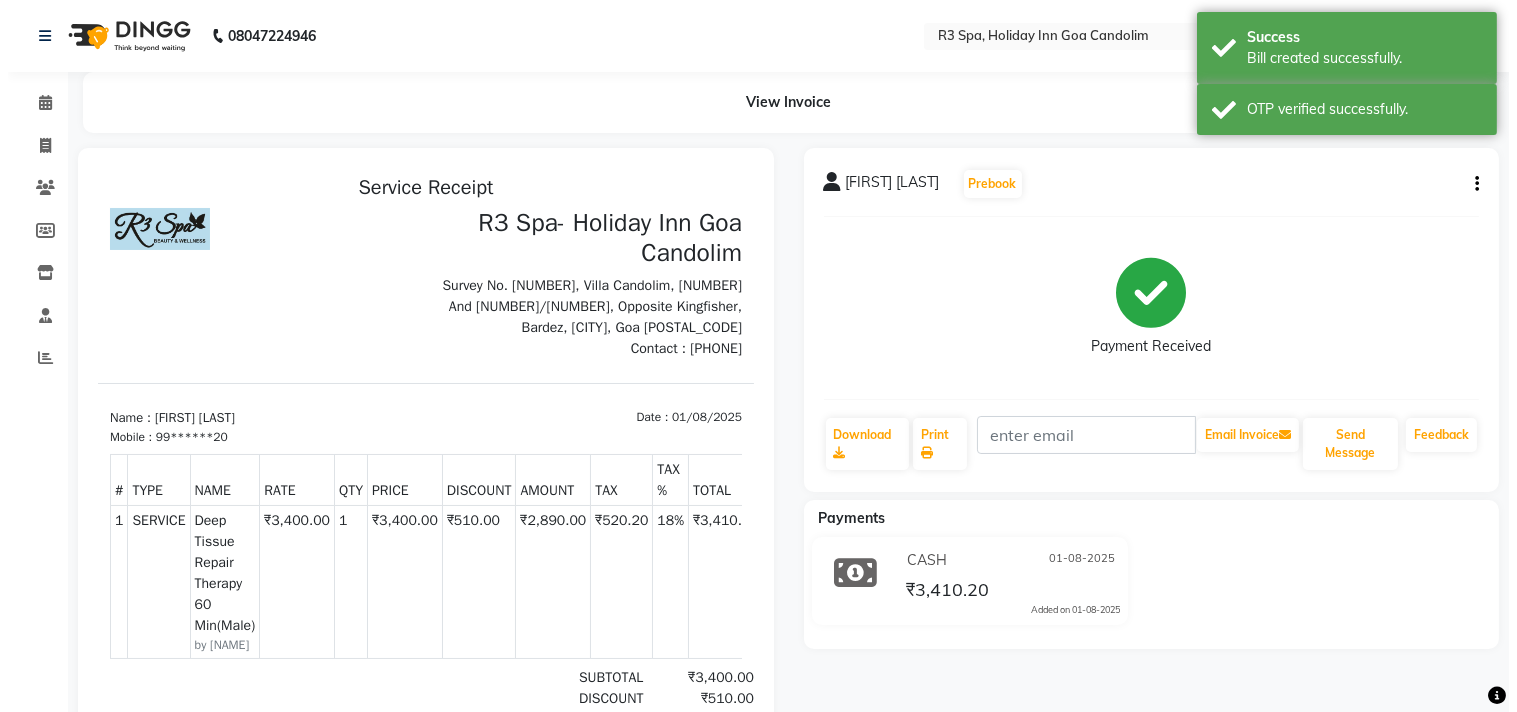 scroll, scrollTop: 0, scrollLeft: 0, axis: both 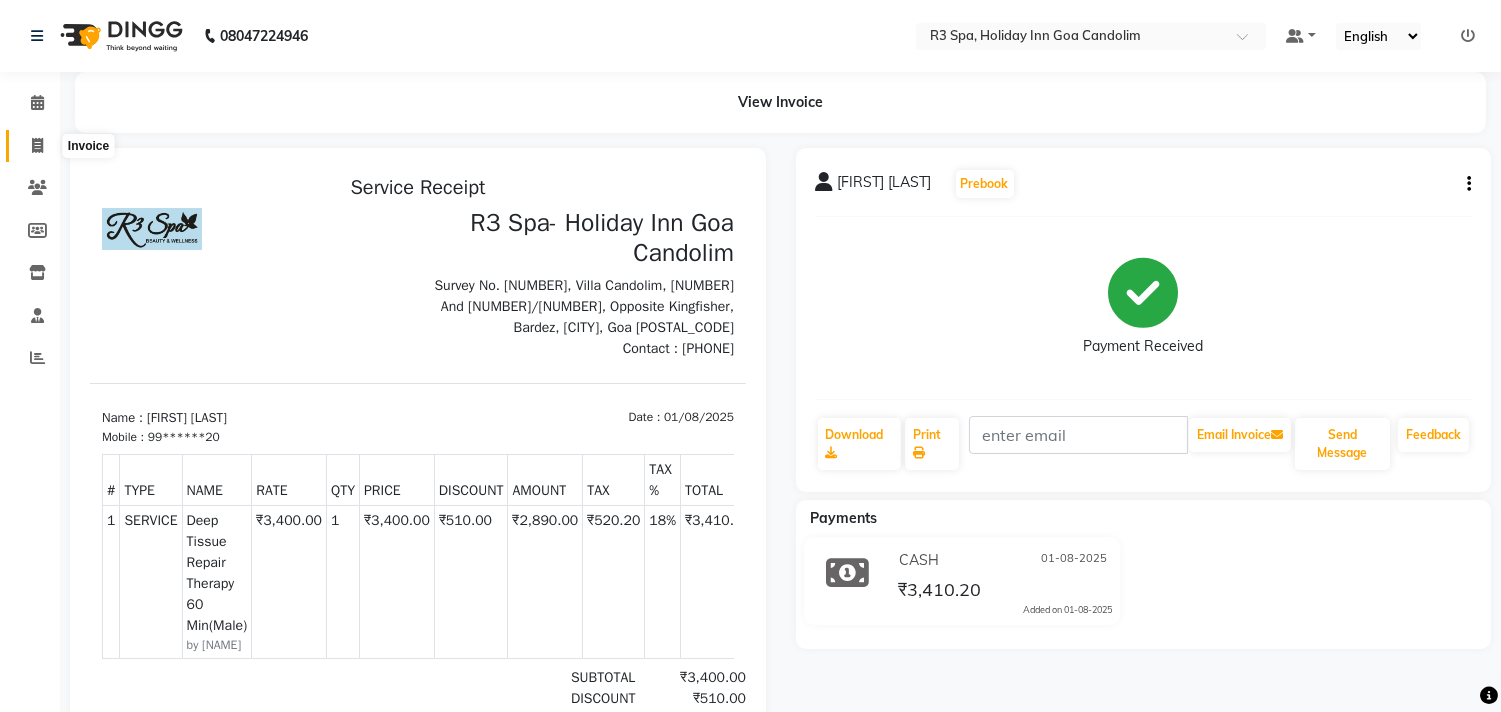 click 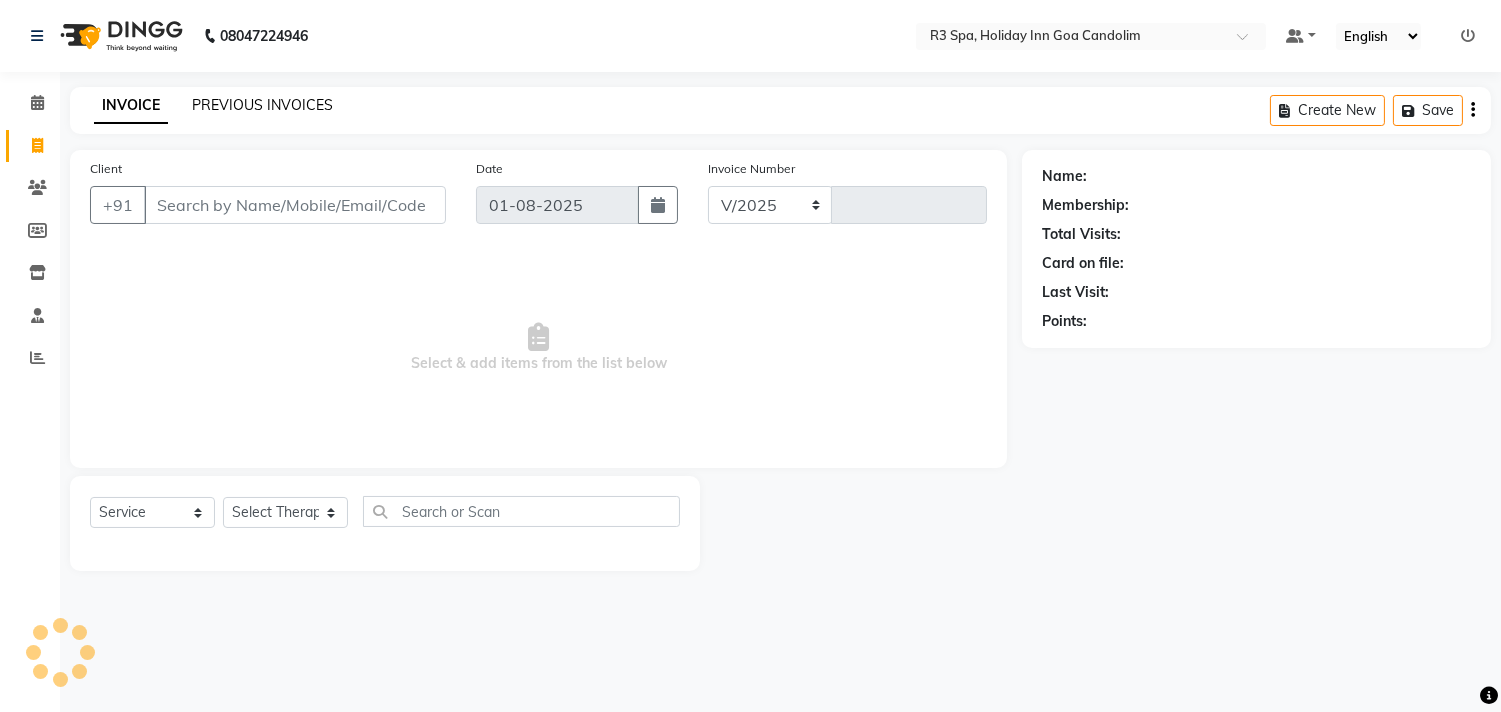 click on "PREVIOUS INVOICES" 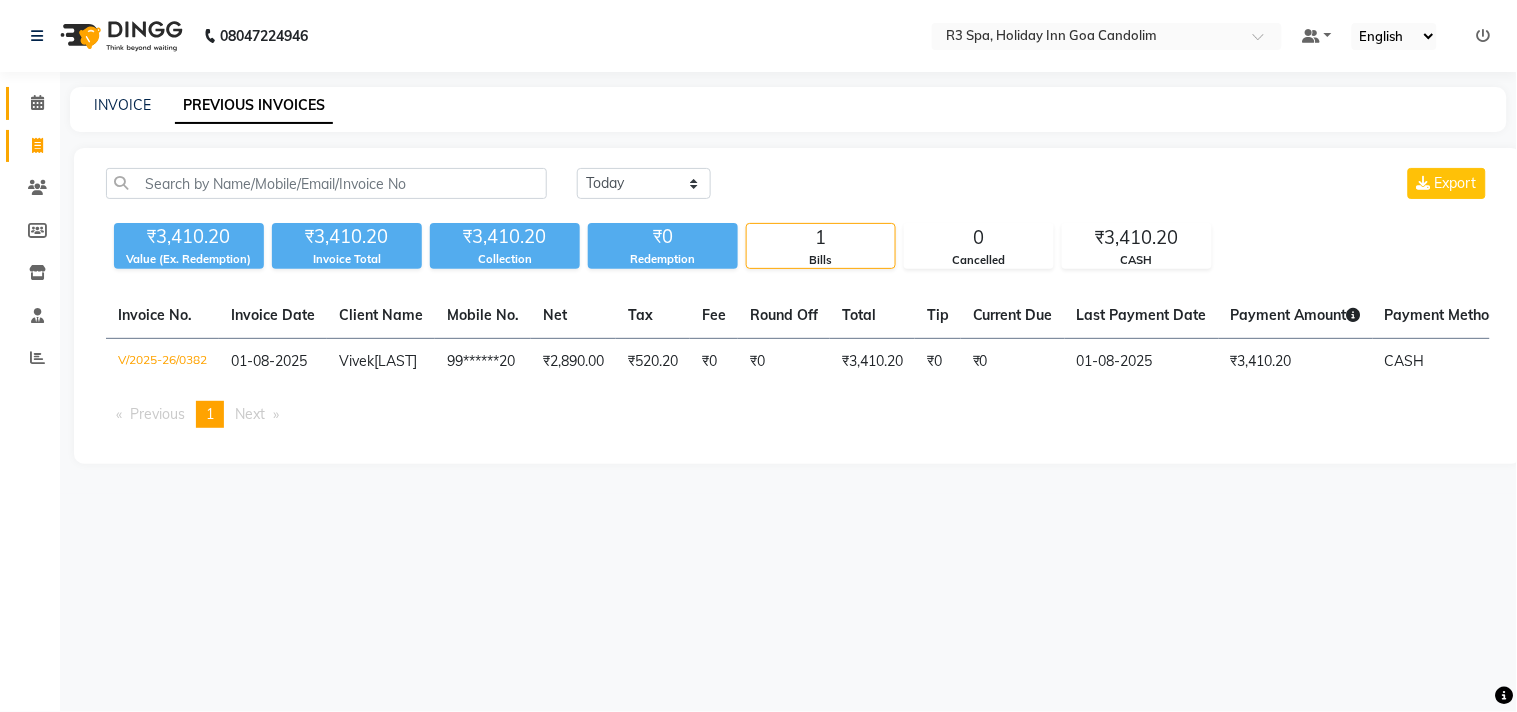 click 